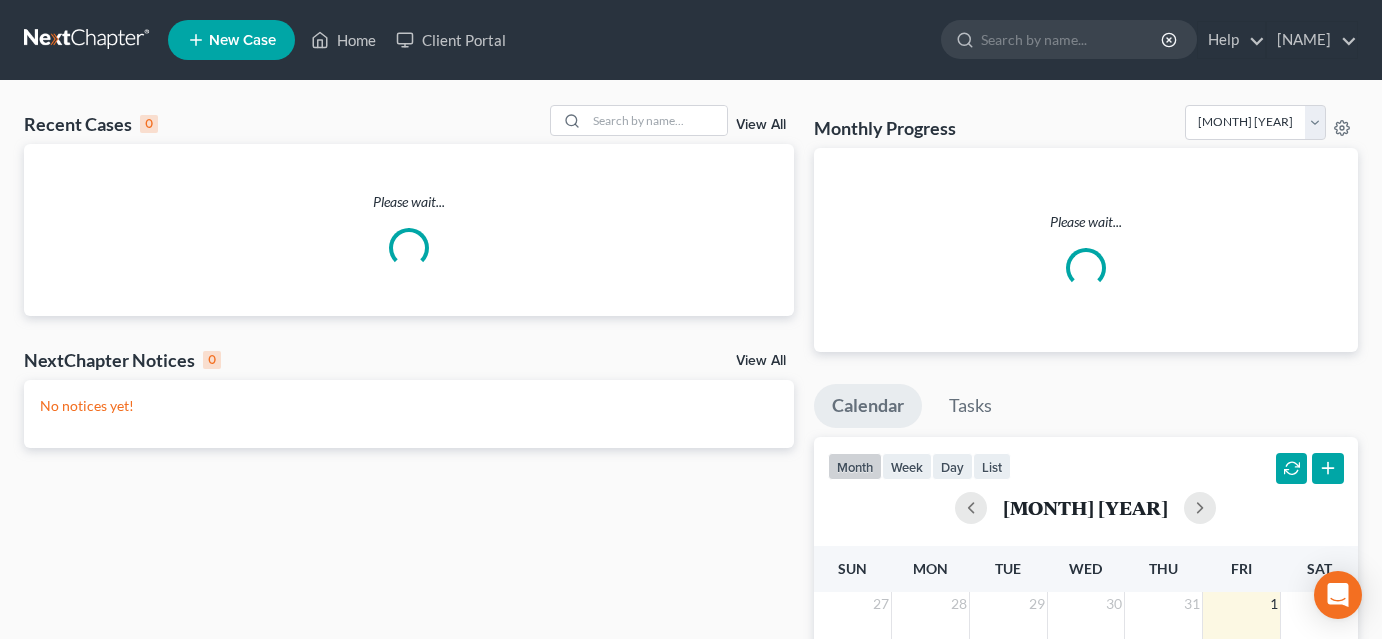 scroll, scrollTop: 0, scrollLeft: 0, axis: both 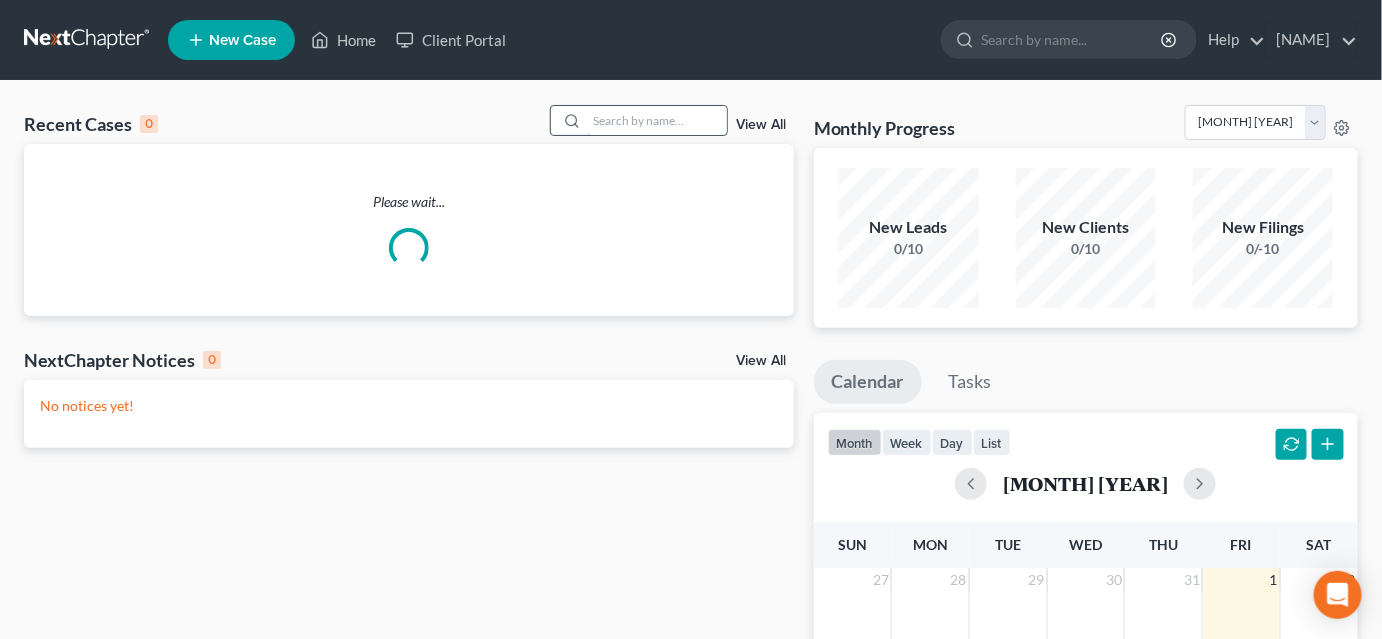 click at bounding box center [657, 120] 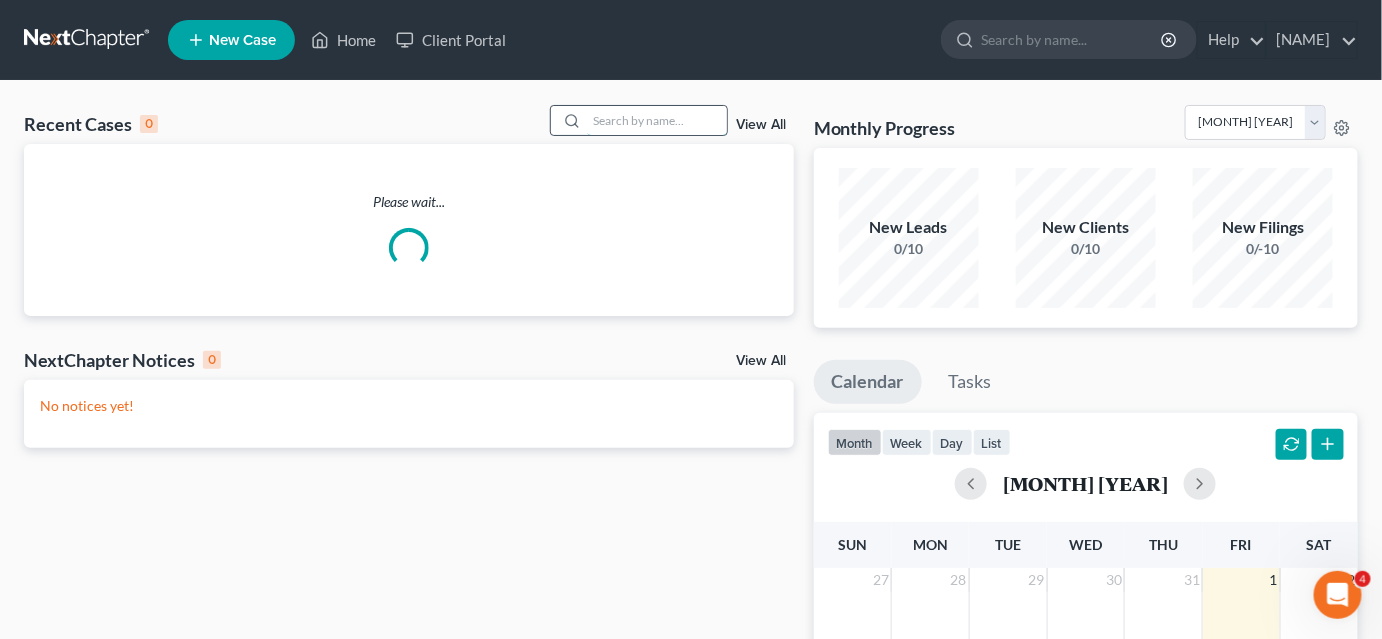 scroll, scrollTop: 0, scrollLeft: 0, axis: both 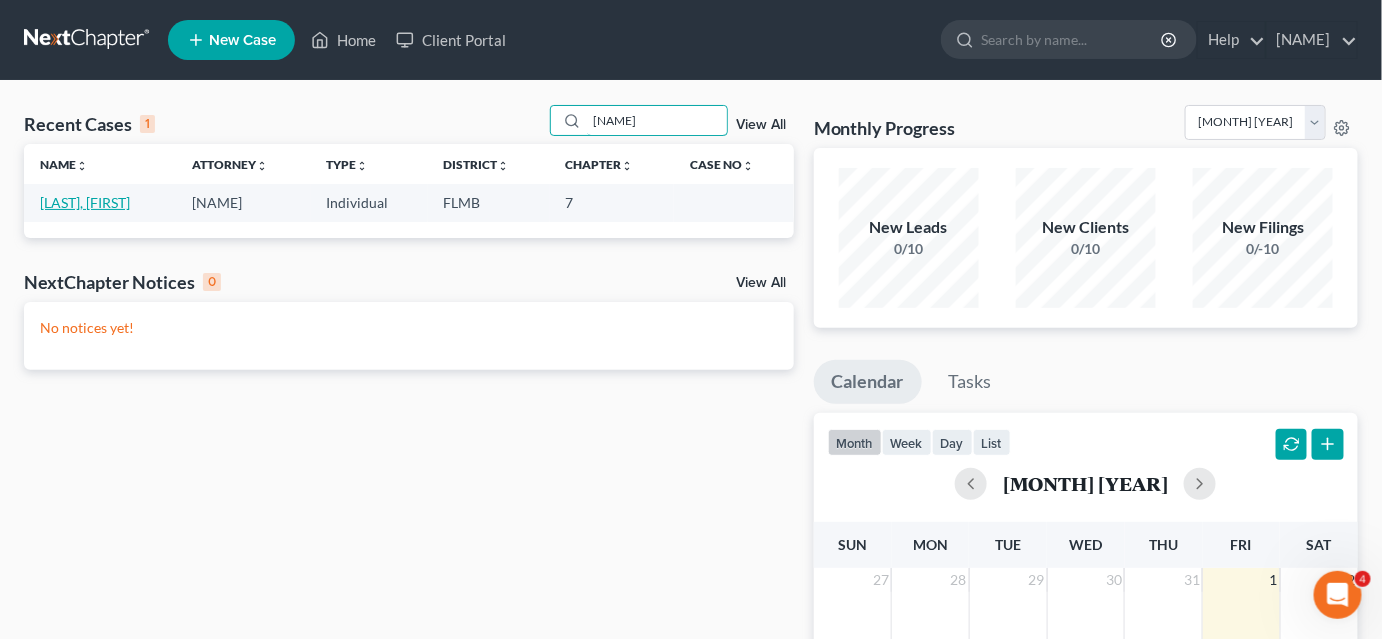 type on "[NAME]" 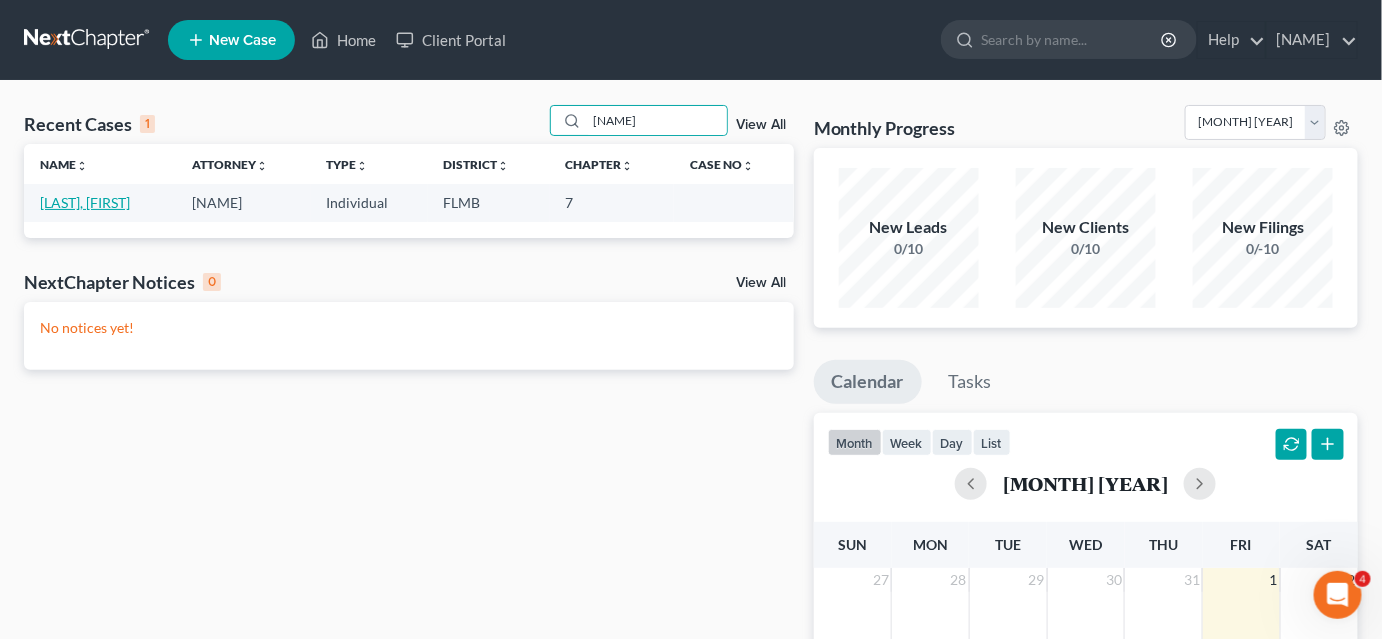 click on "[LAST], [FIRST]" at bounding box center (85, 202) 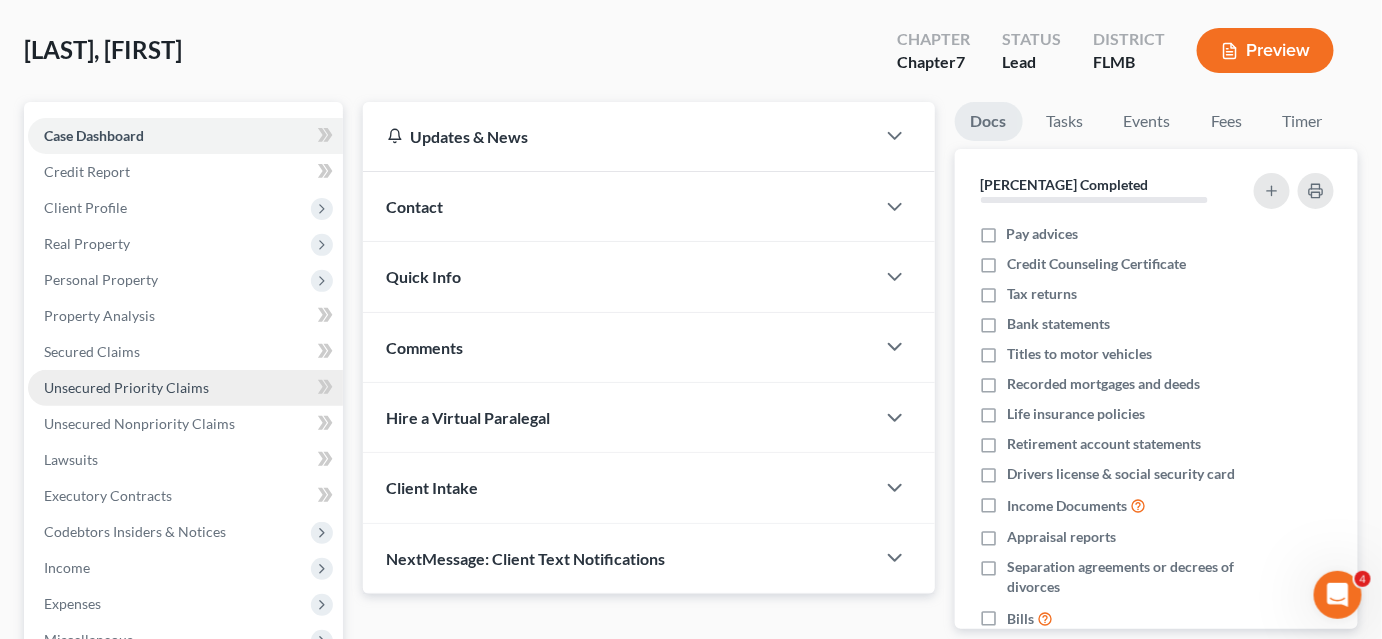 scroll, scrollTop: 181, scrollLeft: 0, axis: vertical 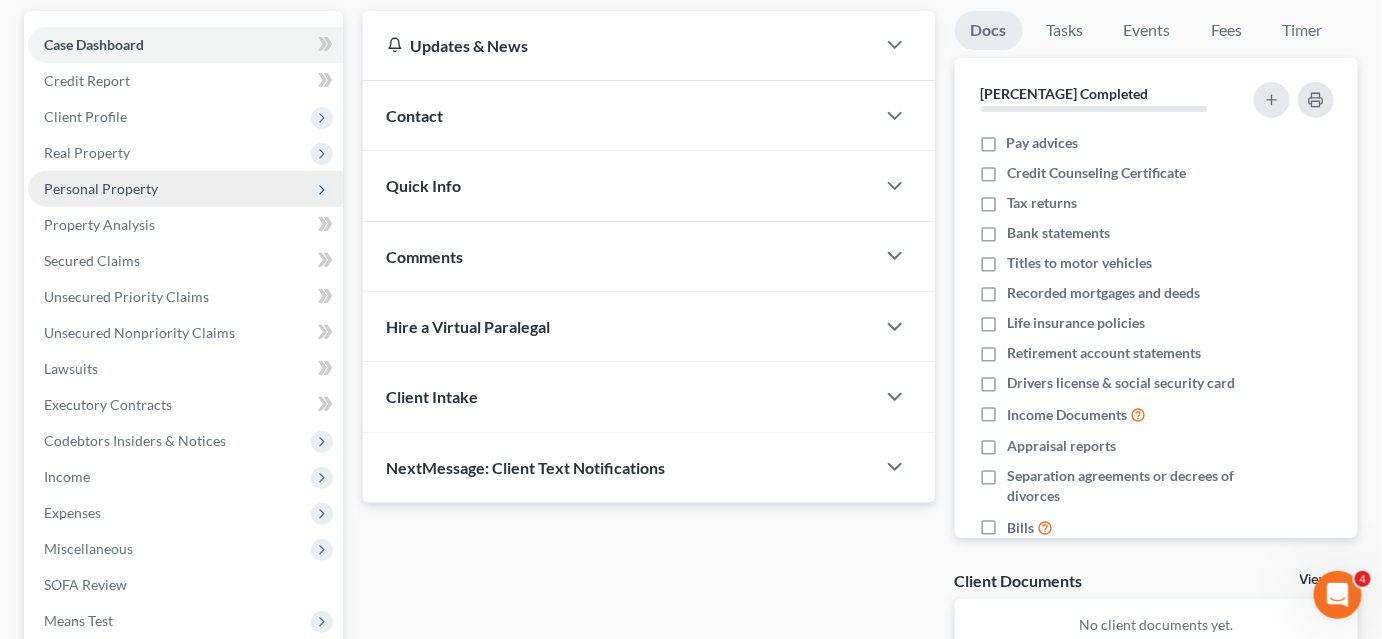 click on "Personal Property" at bounding box center (101, 188) 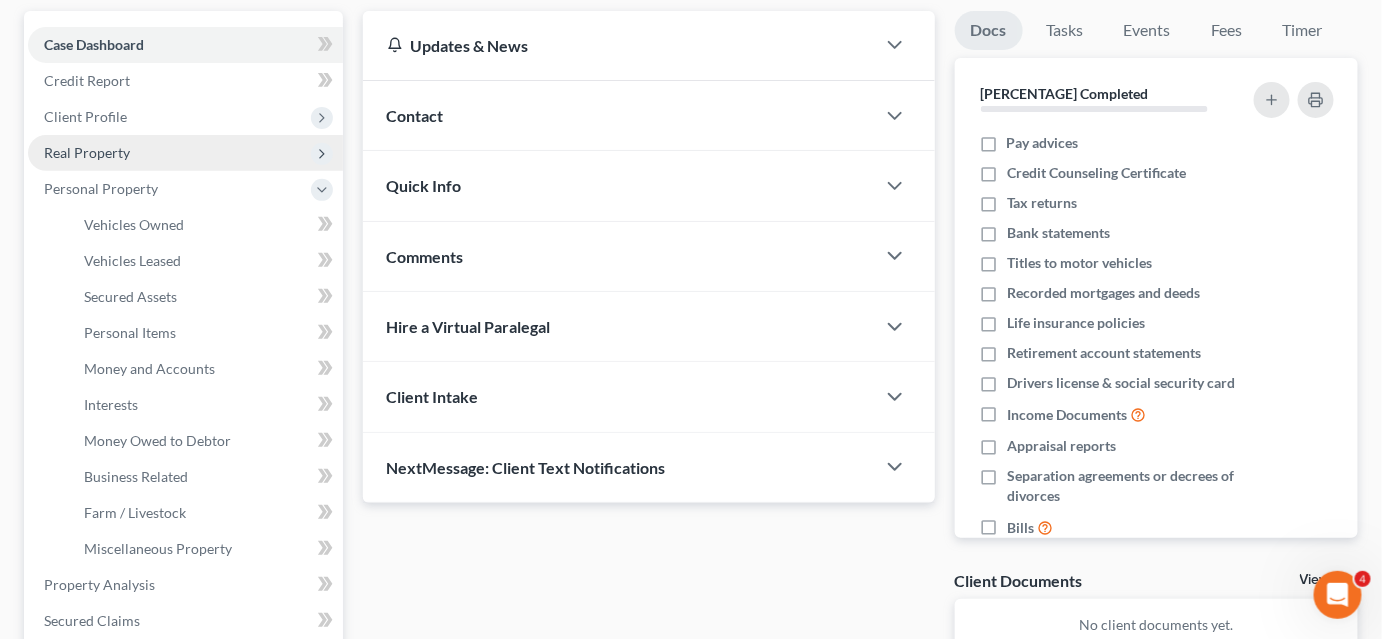 click on "Real Property" at bounding box center (185, 153) 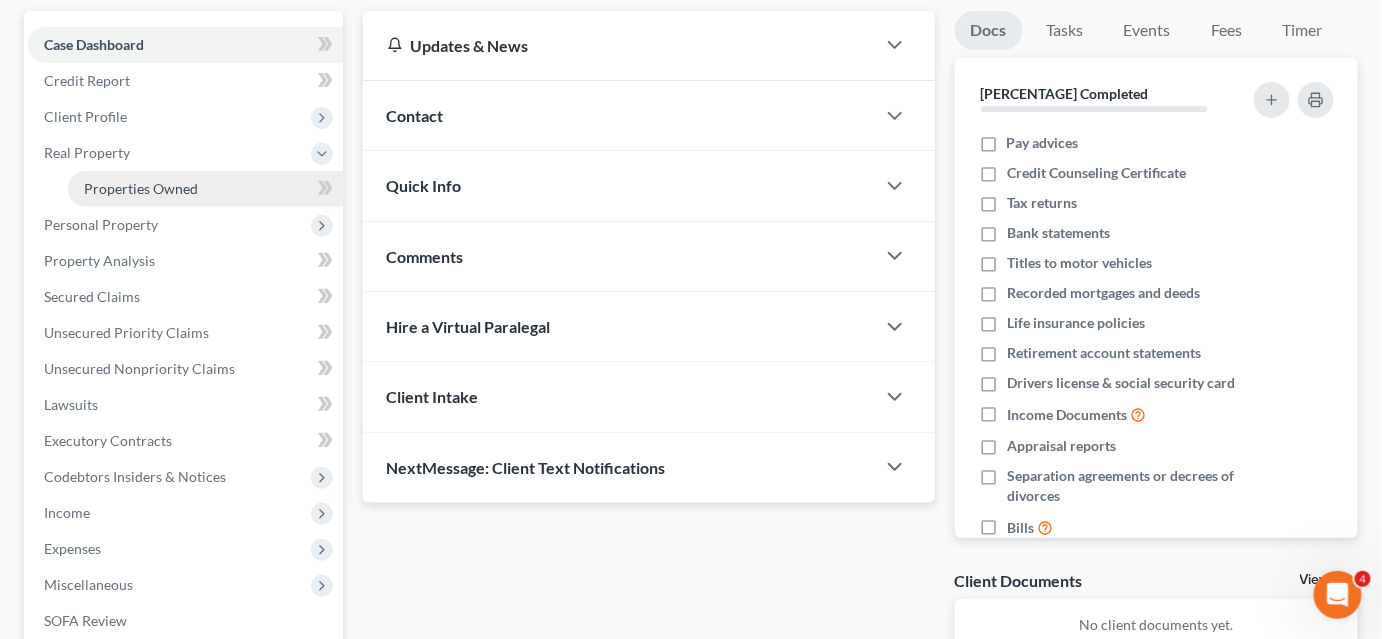 click on "Properties Owned" at bounding box center [141, 188] 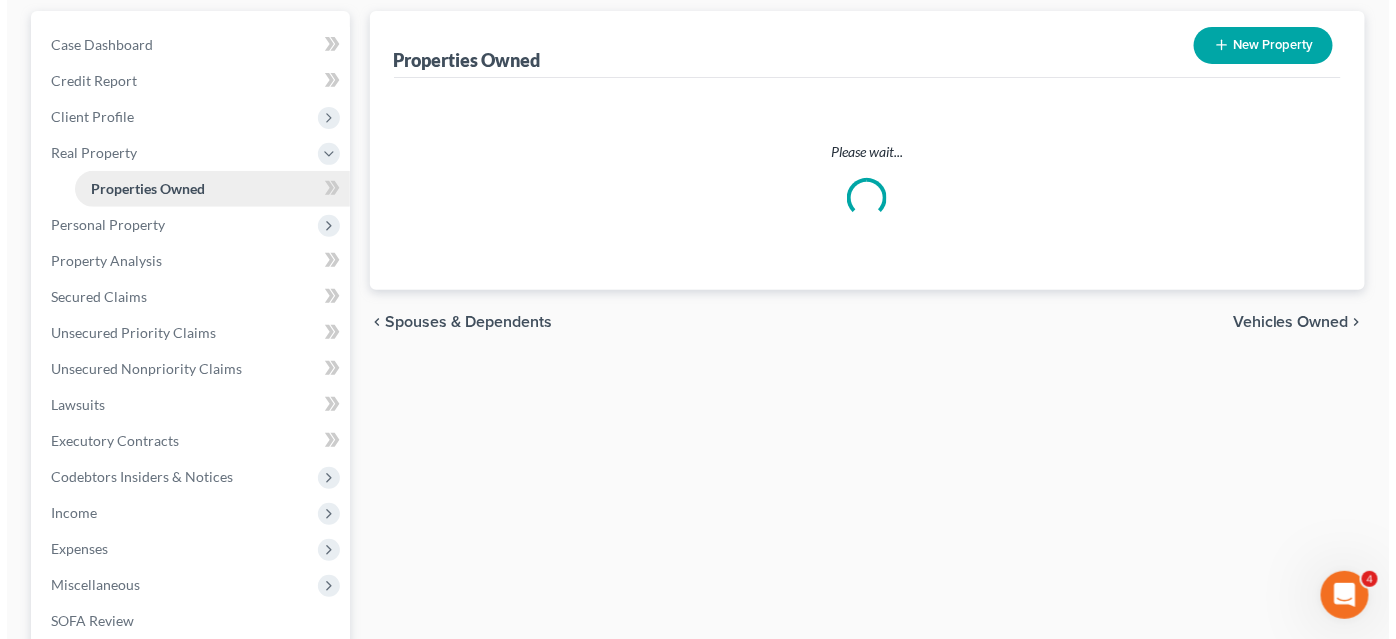scroll, scrollTop: 0, scrollLeft: 0, axis: both 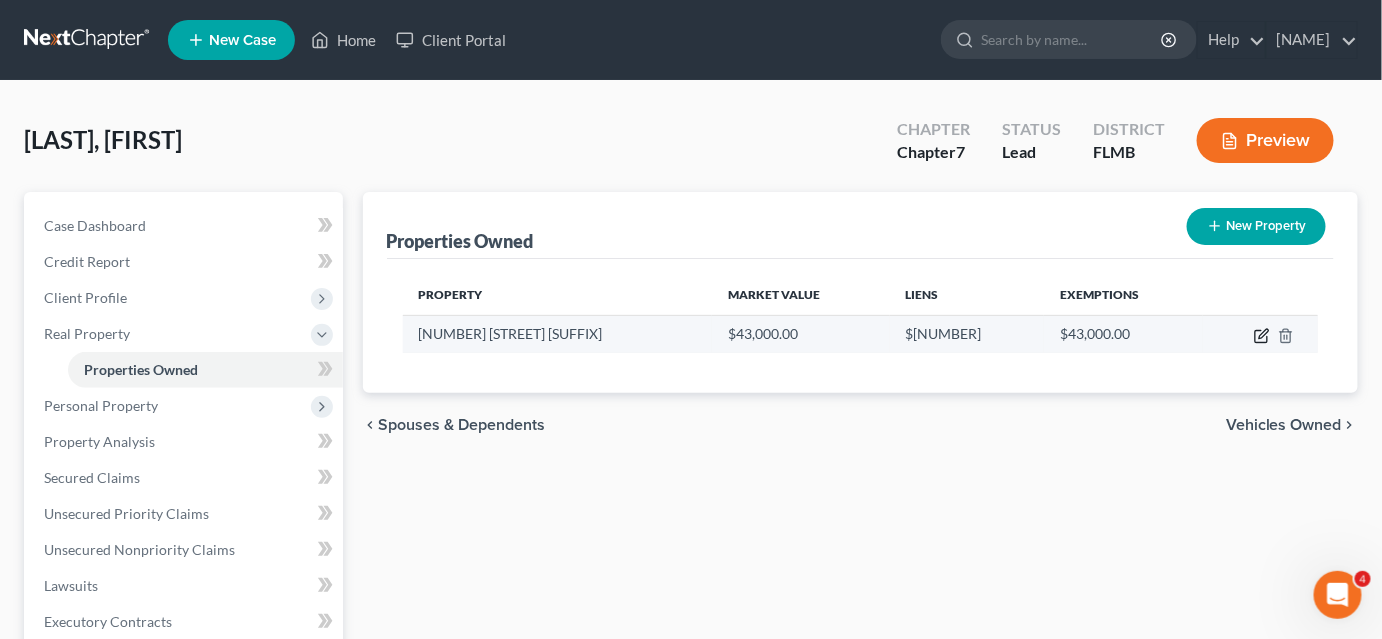 click 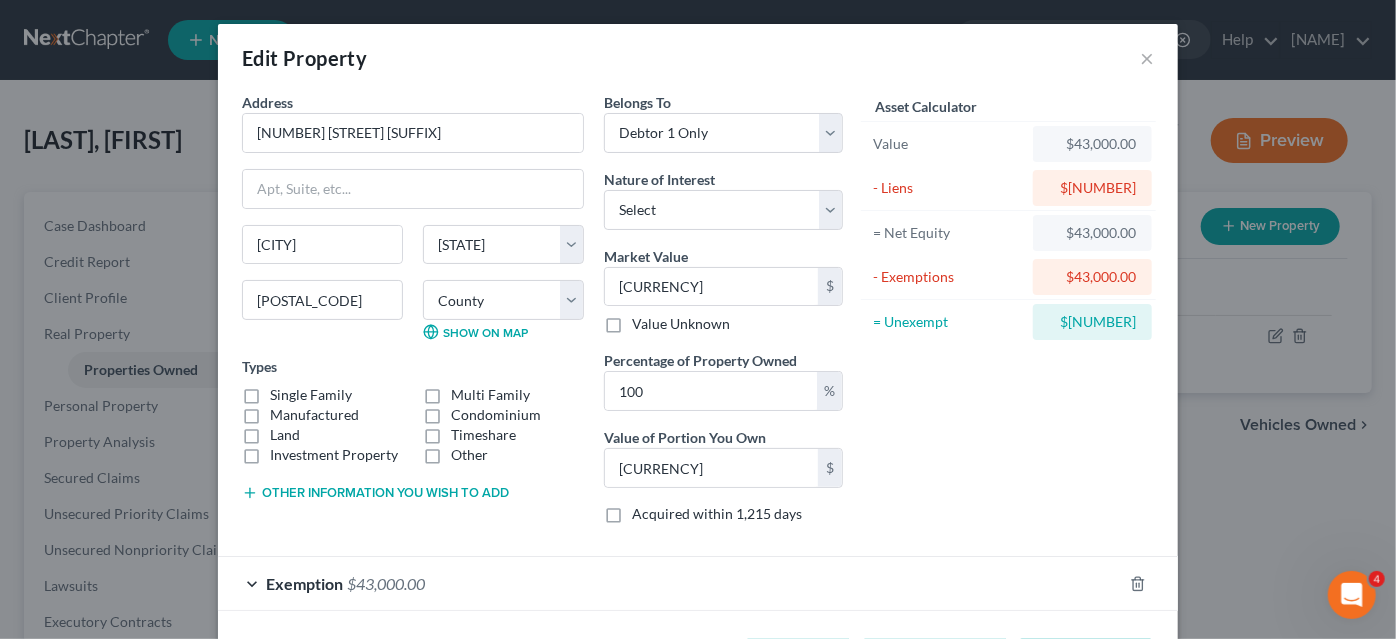 scroll, scrollTop: 78, scrollLeft: 0, axis: vertical 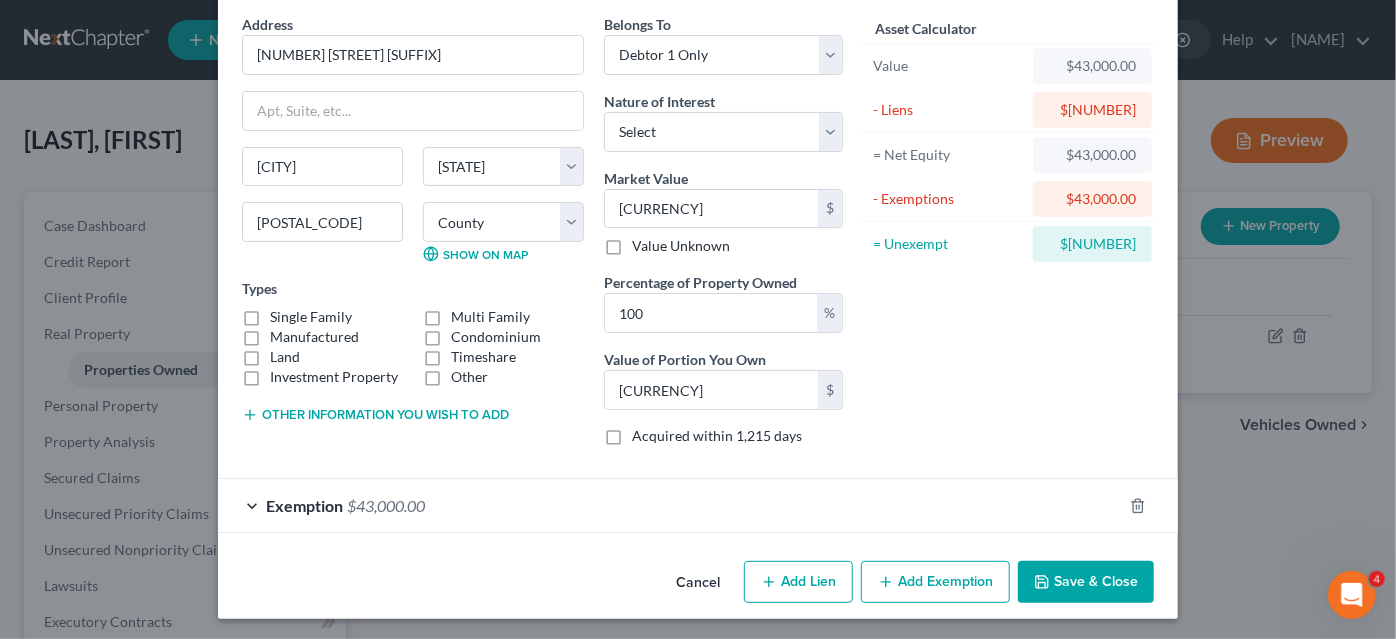 click on "$43,000.00" at bounding box center [386, 505] 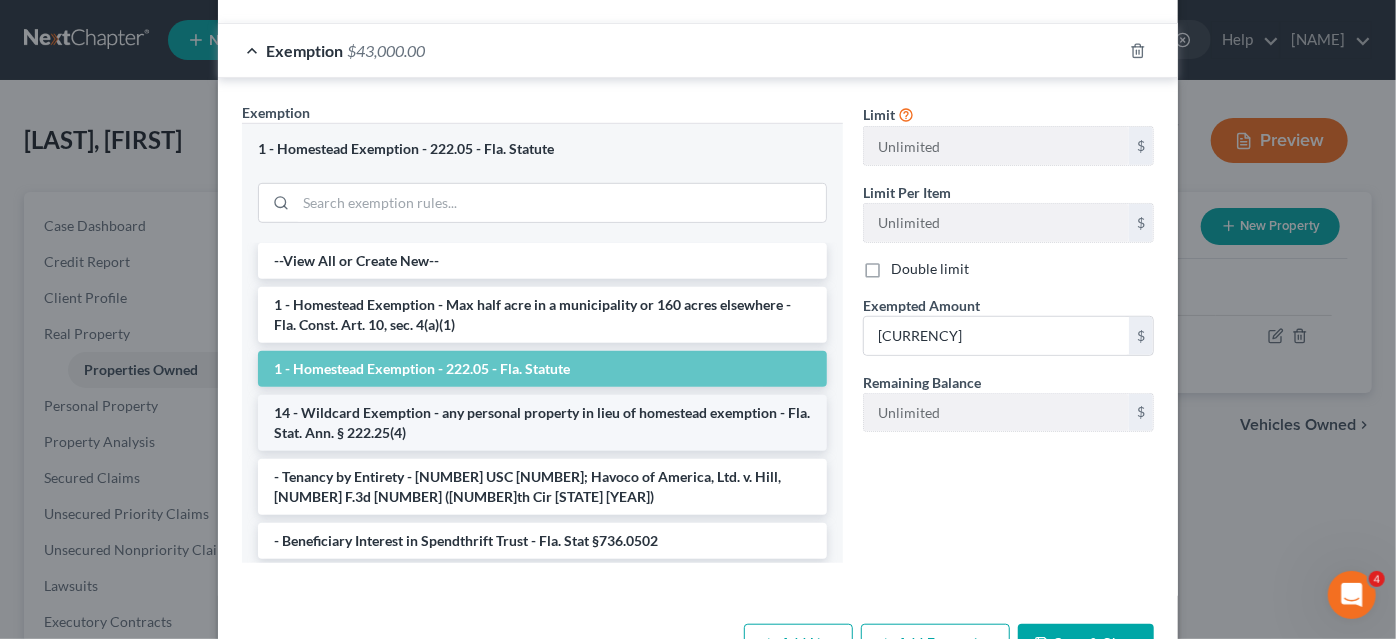 scroll, scrollTop: 442, scrollLeft: 0, axis: vertical 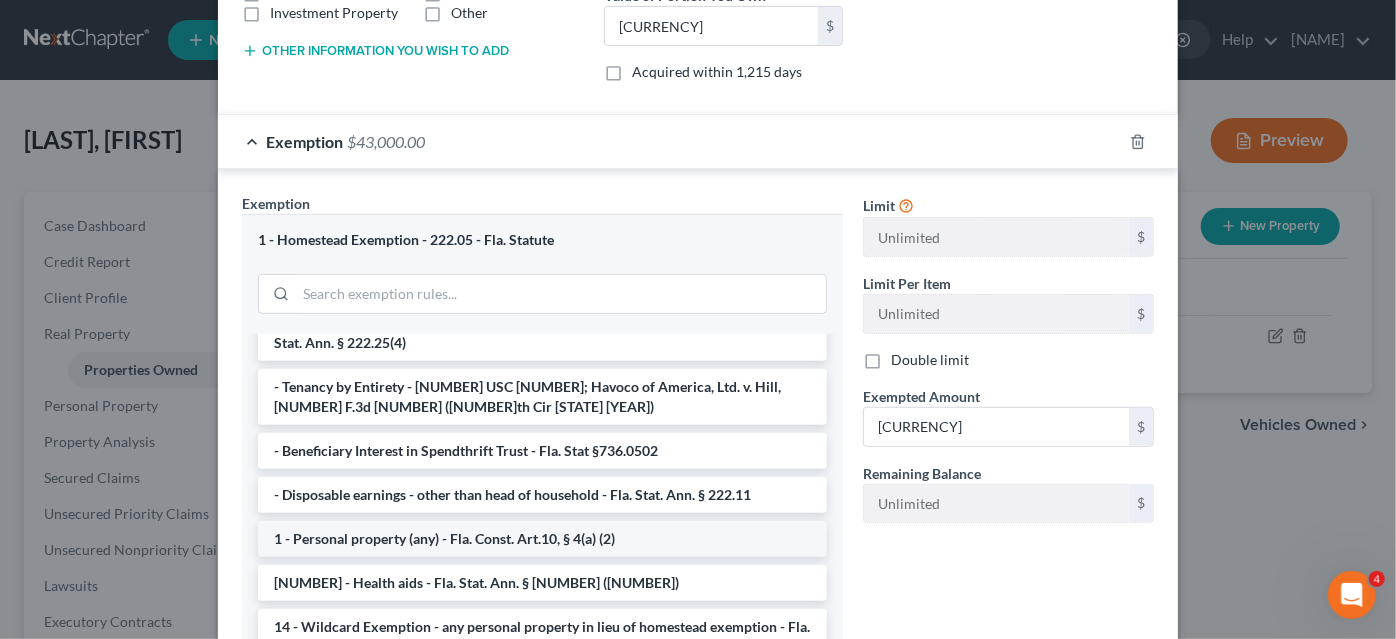 click on "1 - Personal property (any) - Fla. Const. Art.10, § 4(a) (2)" at bounding box center (542, 539) 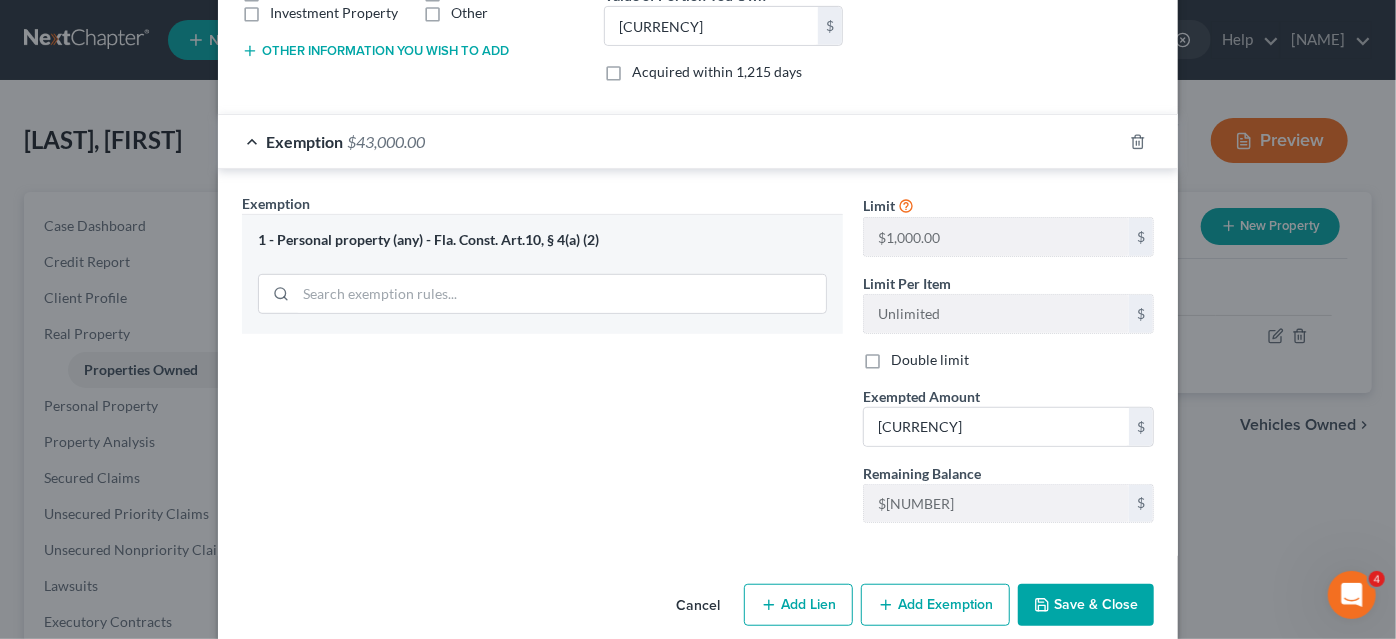 click on "Save & Close" at bounding box center [1086, 605] 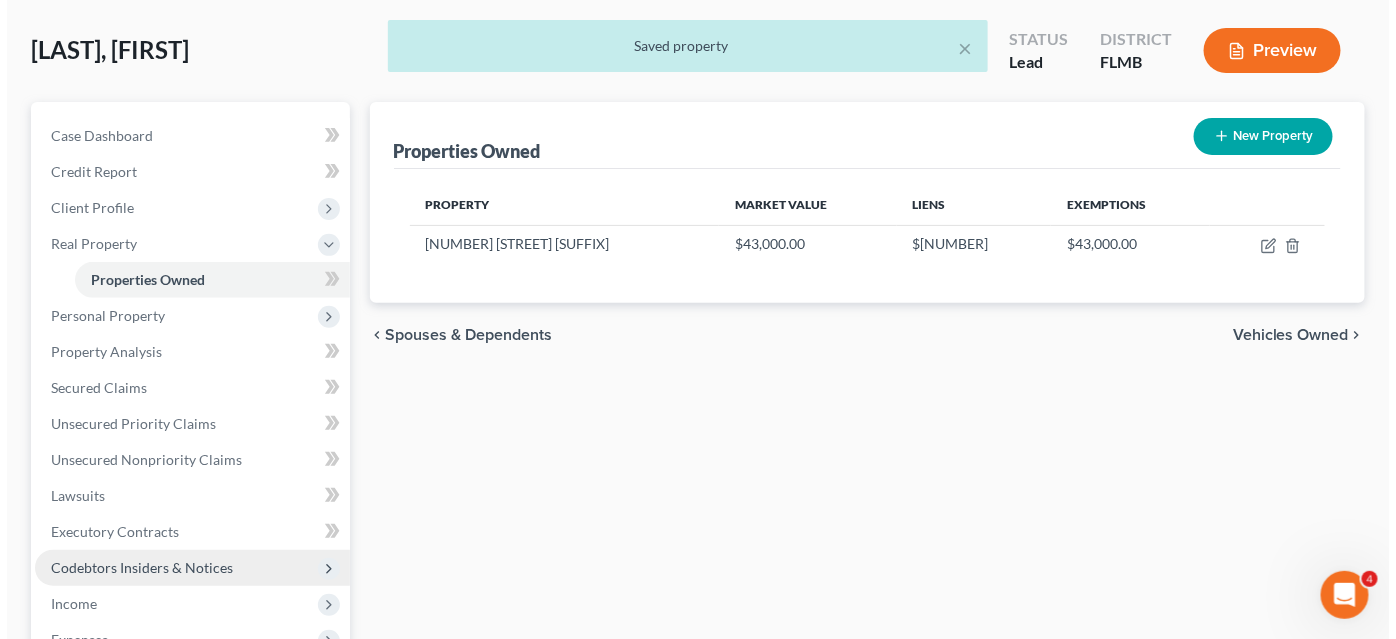 scroll, scrollTop: 181, scrollLeft: 0, axis: vertical 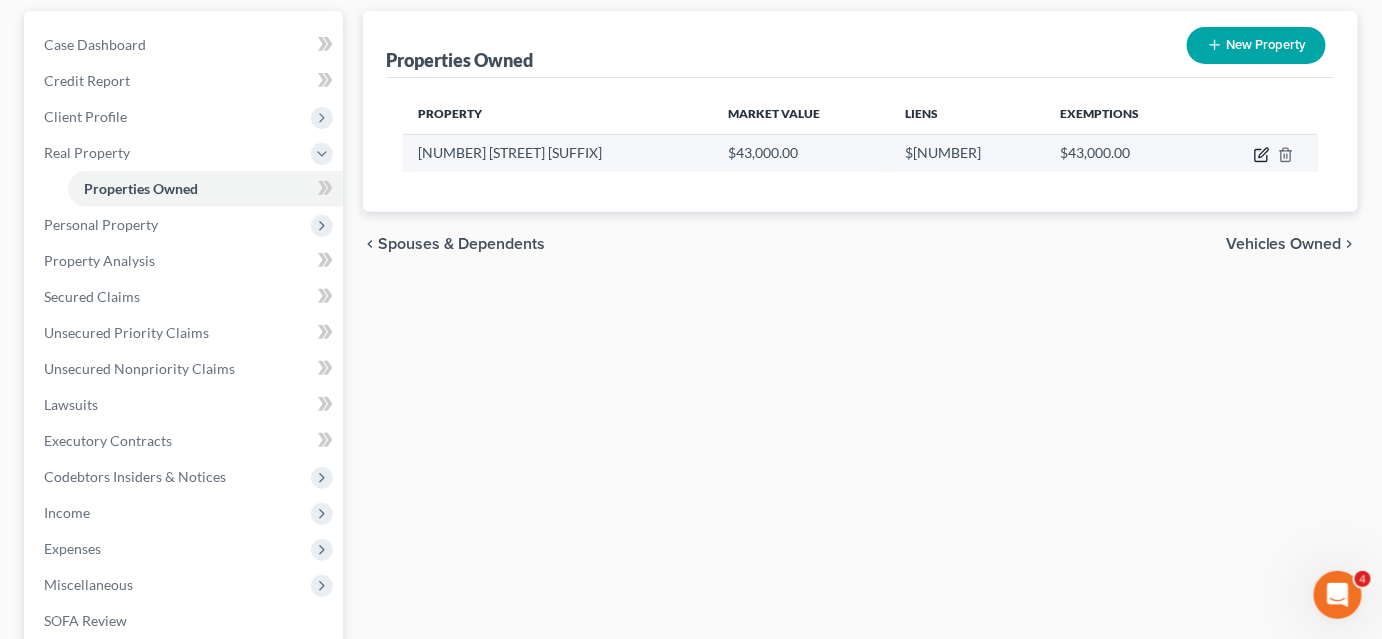 click 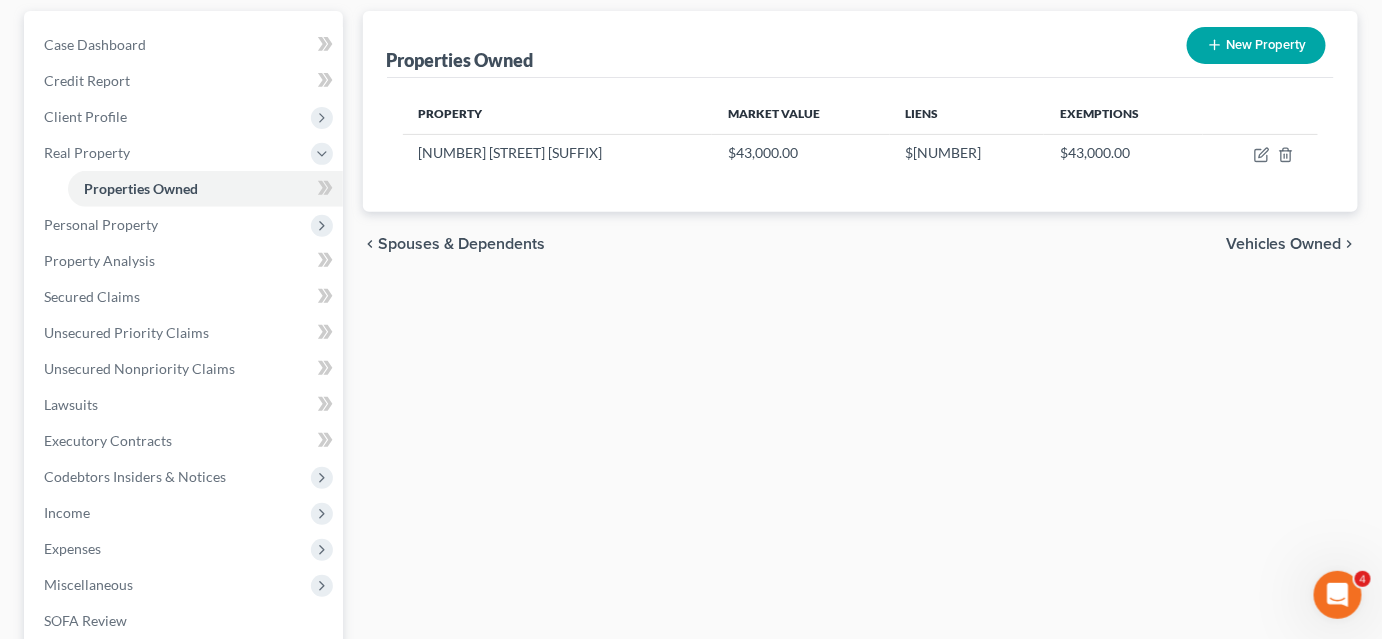 select on "9" 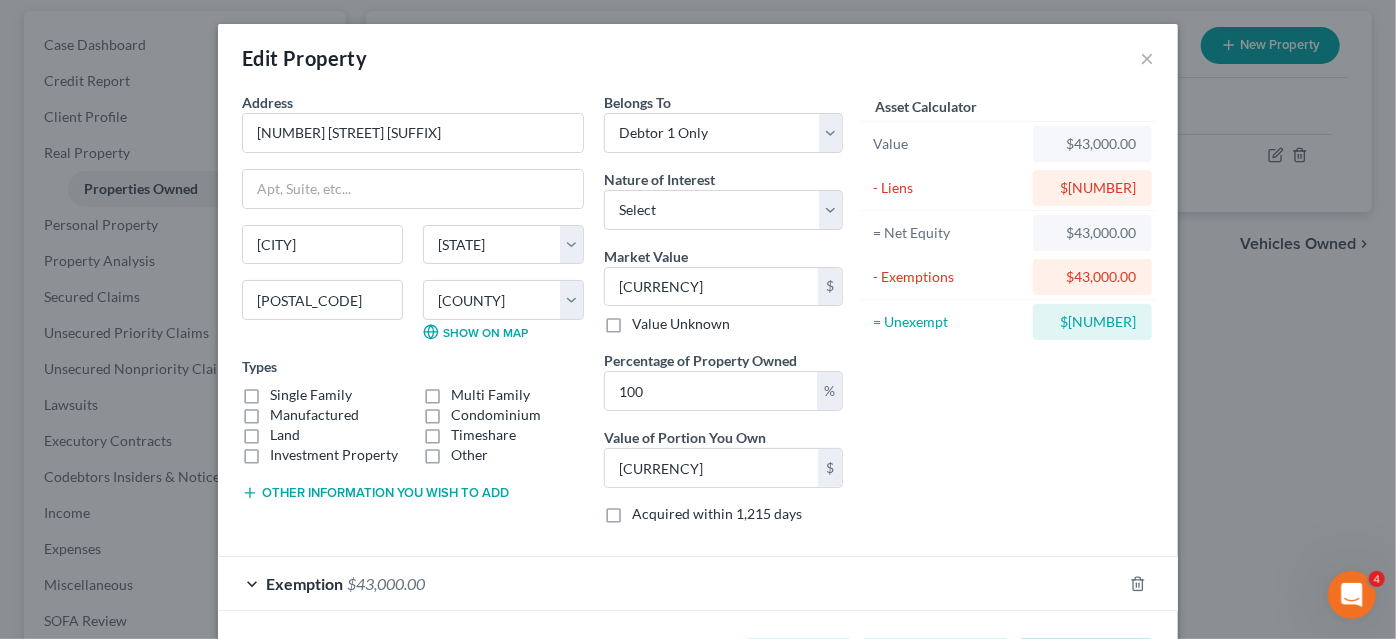 scroll, scrollTop: 78, scrollLeft: 0, axis: vertical 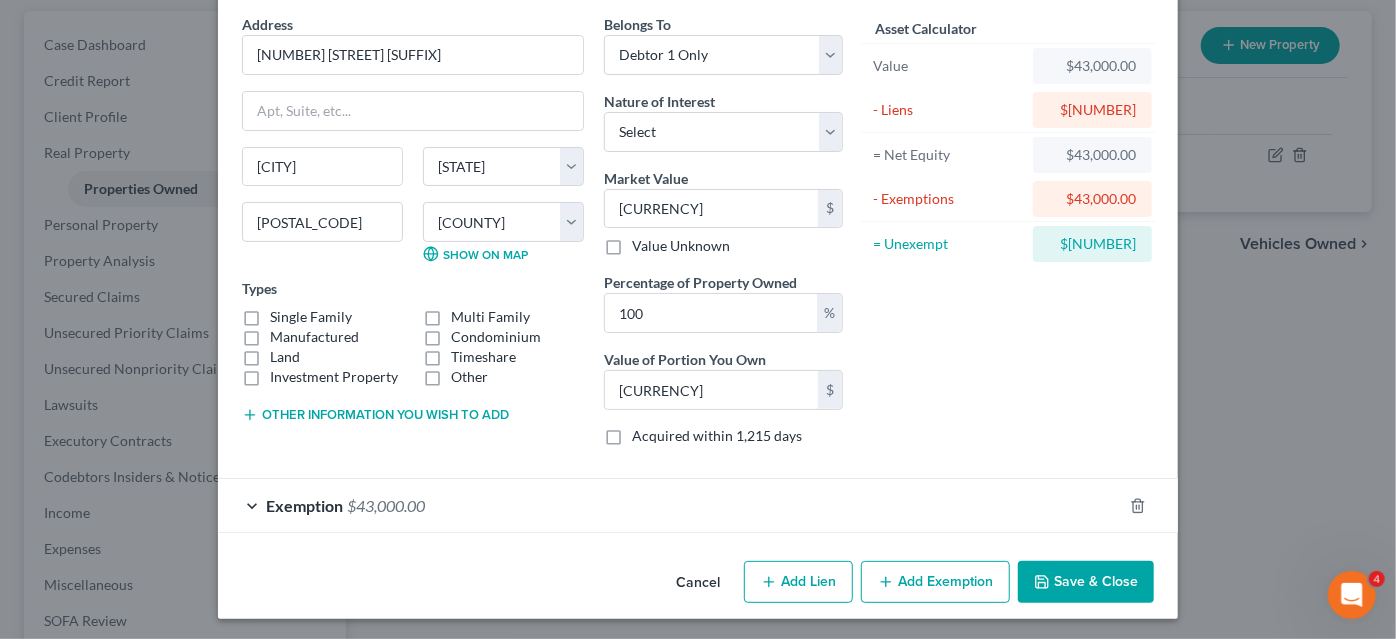 click on "Exemption $43,000.00" at bounding box center (670, 505) 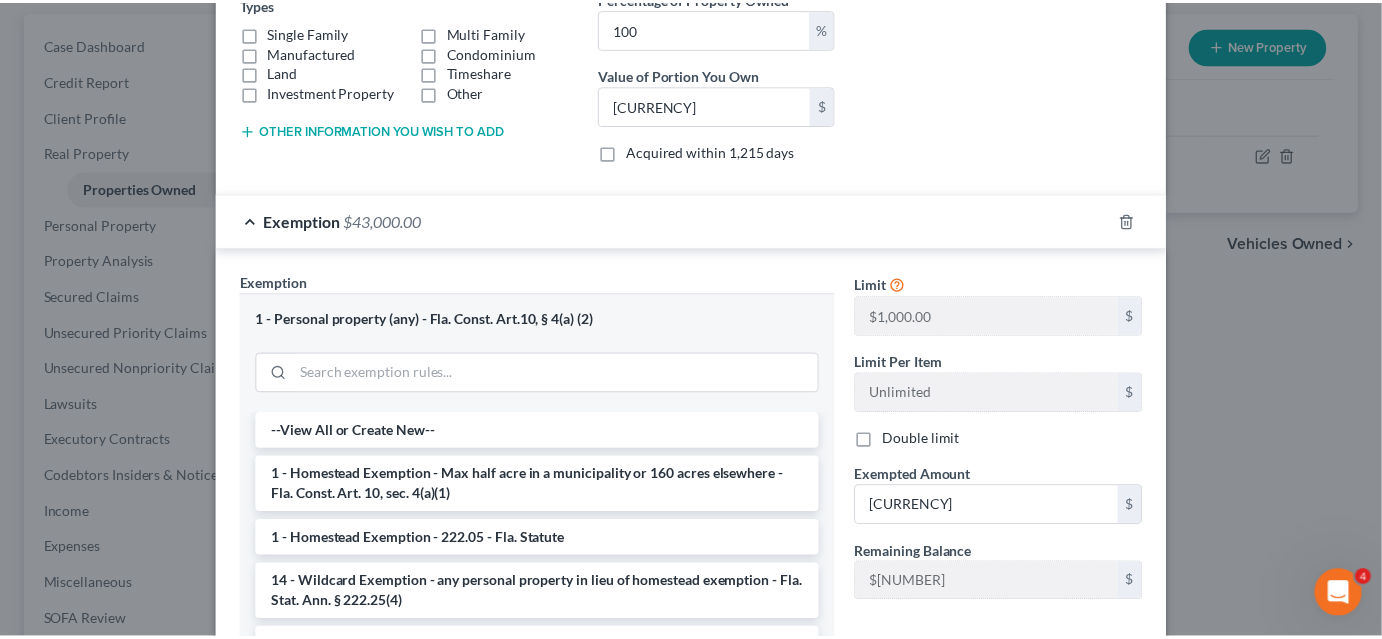 scroll, scrollTop: 454, scrollLeft: 0, axis: vertical 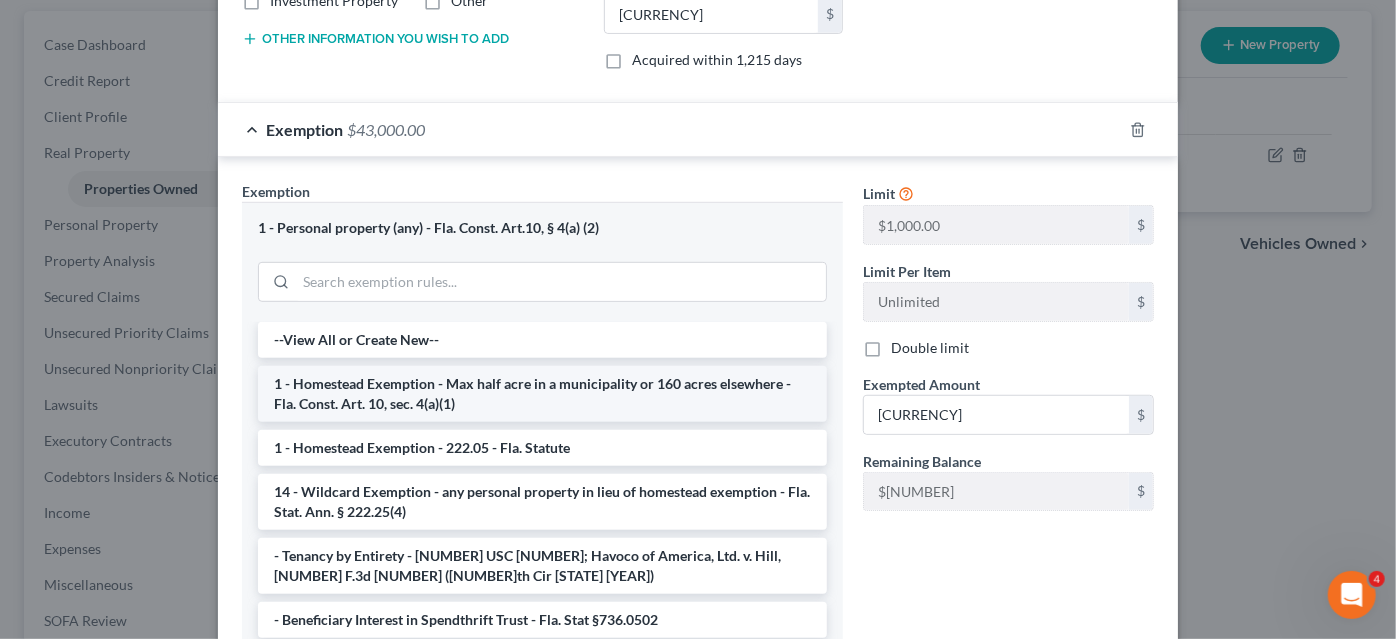 click on "1 - Homestead Exemption - Max half acre in a municipality or 160 acres elsewhere - Fla. Const. Art. 10, sec. 4(a)(1)" at bounding box center [542, 394] 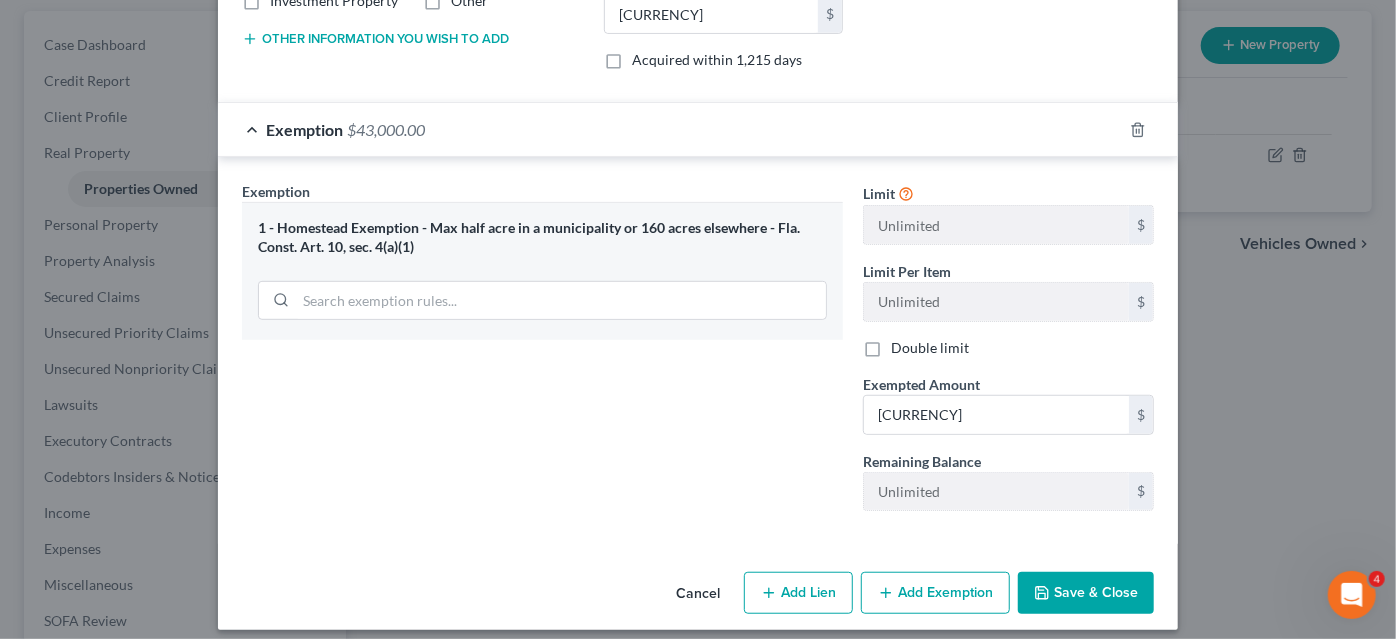 click 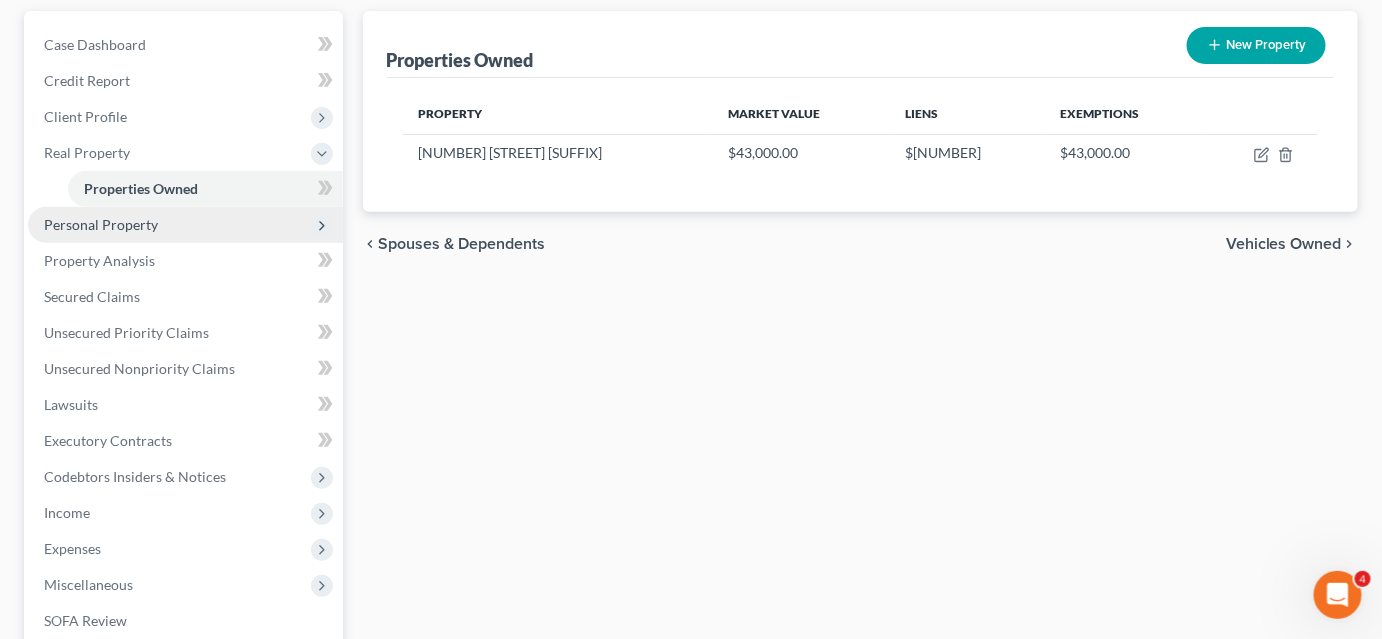 click on "Personal Property" at bounding box center (185, 225) 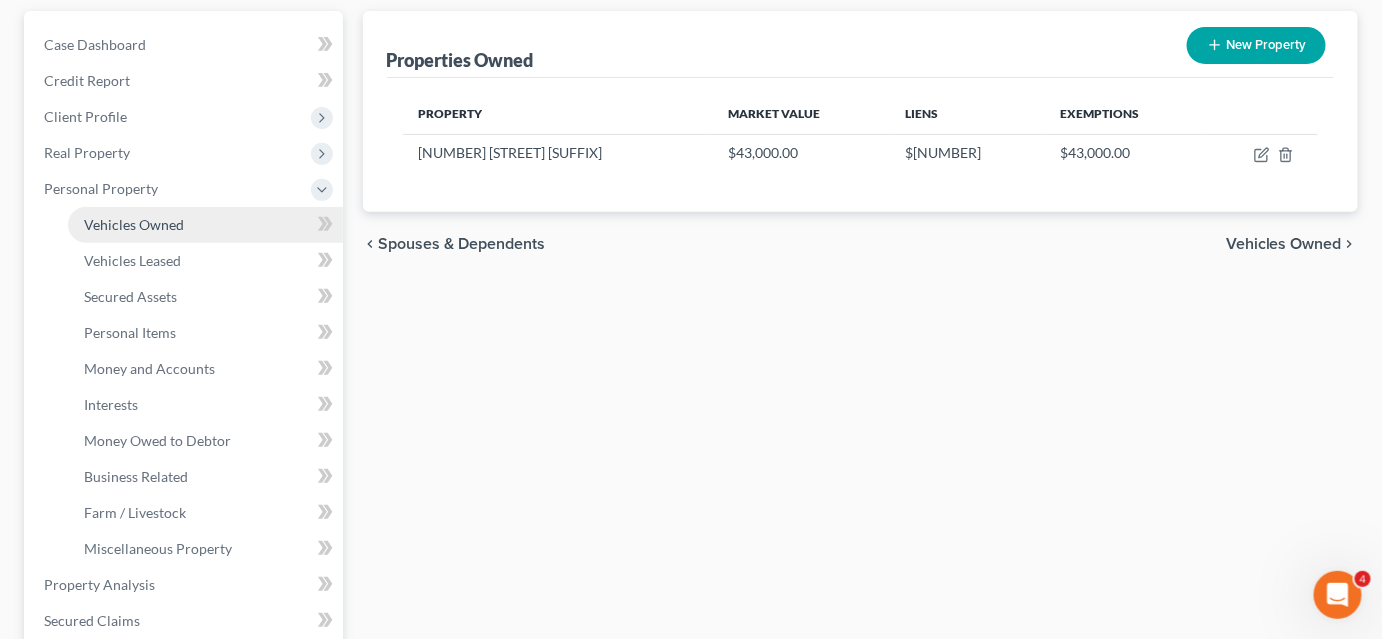 click on "Vehicles Owned" at bounding box center (134, 224) 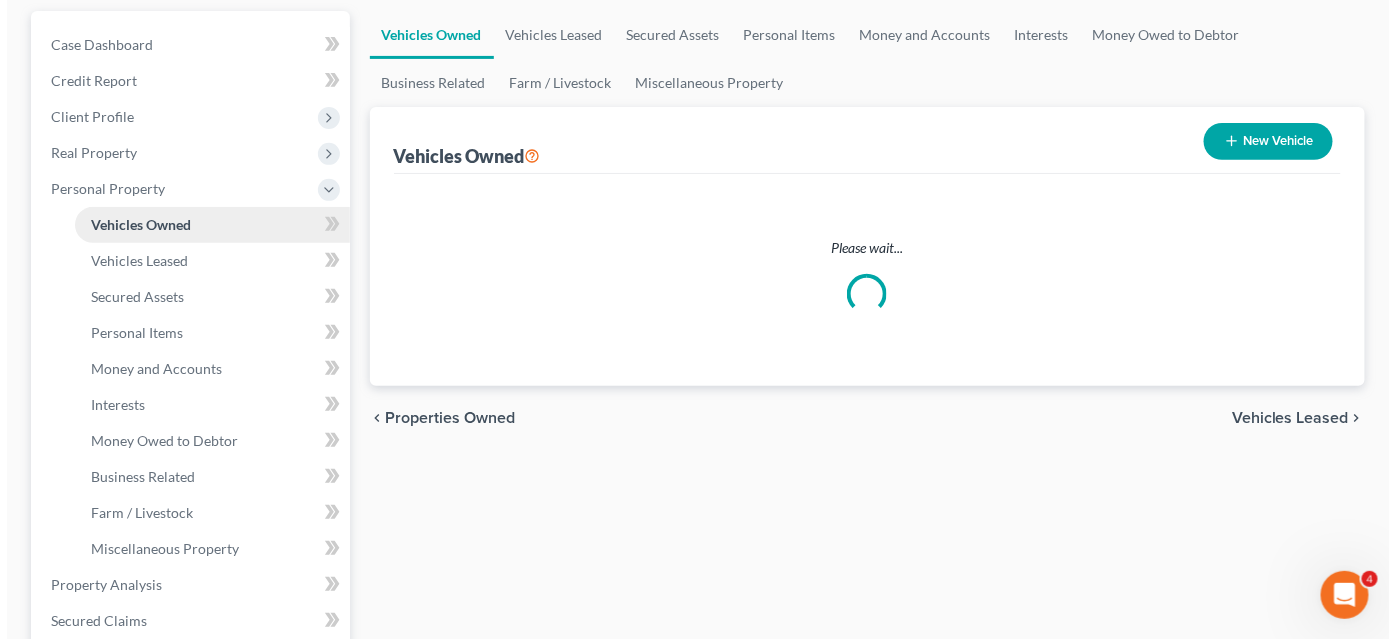 scroll, scrollTop: 0, scrollLeft: 0, axis: both 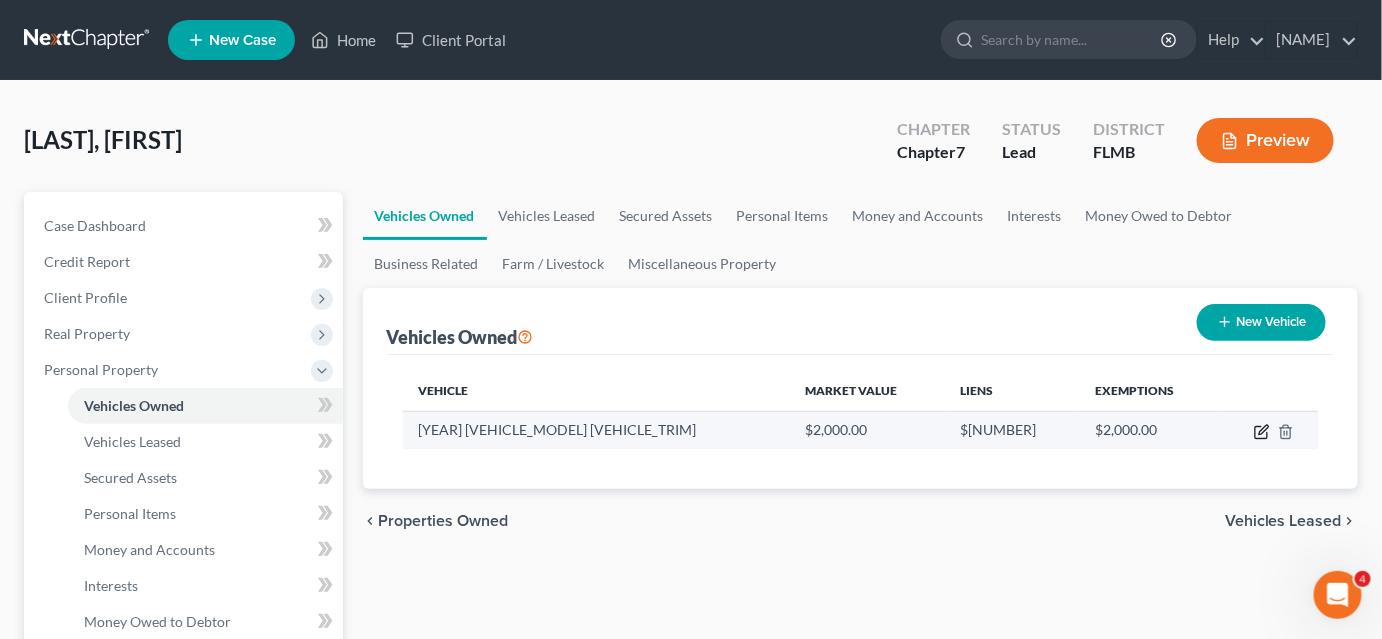 click 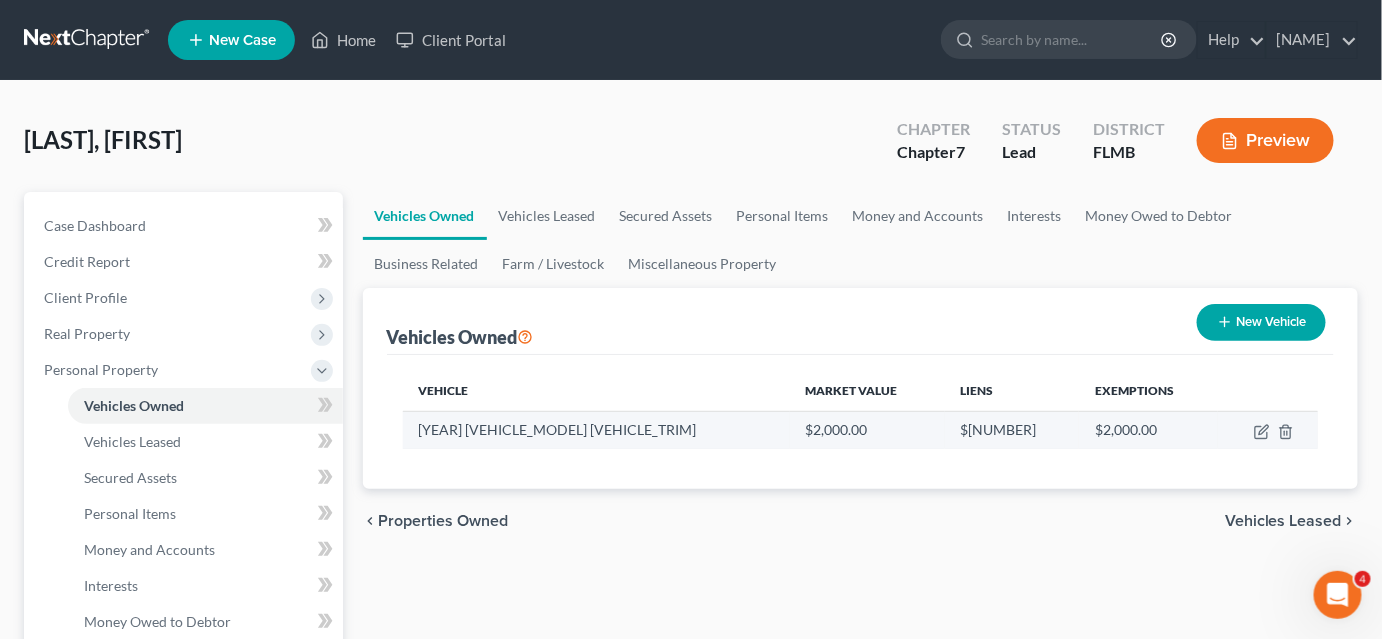 select on "0" 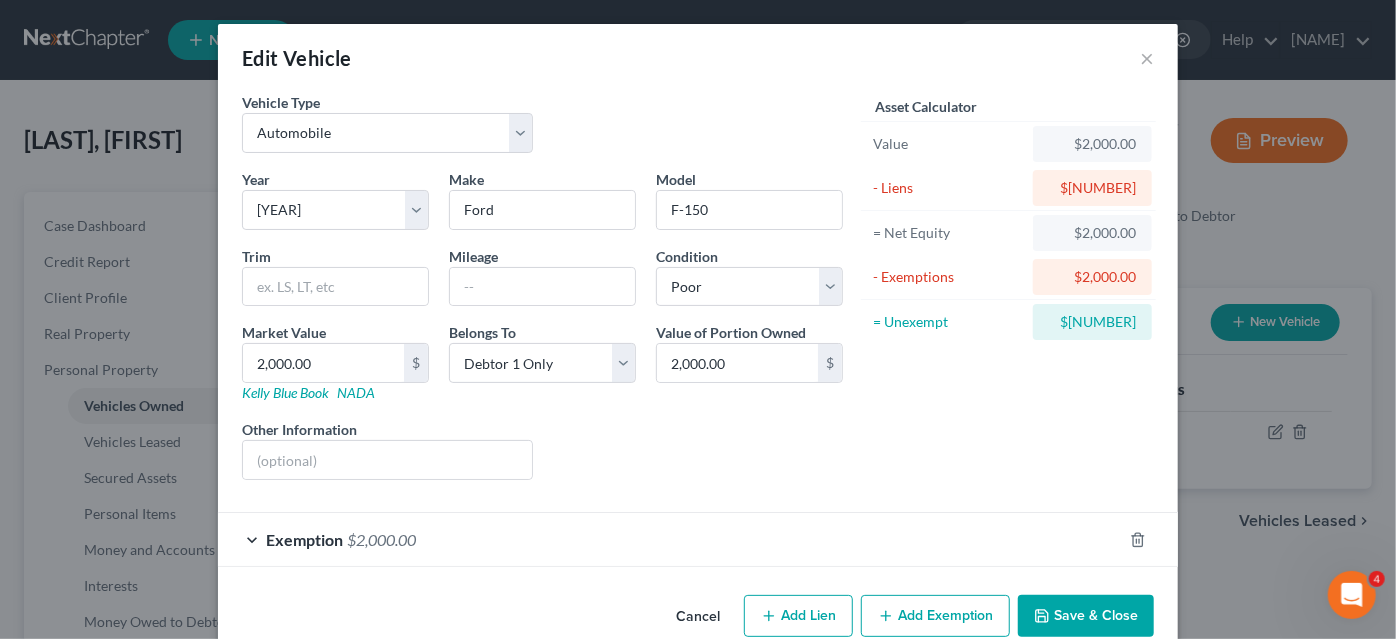 scroll, scrollTop: 34, scrollLeft: 0, axis: vertical 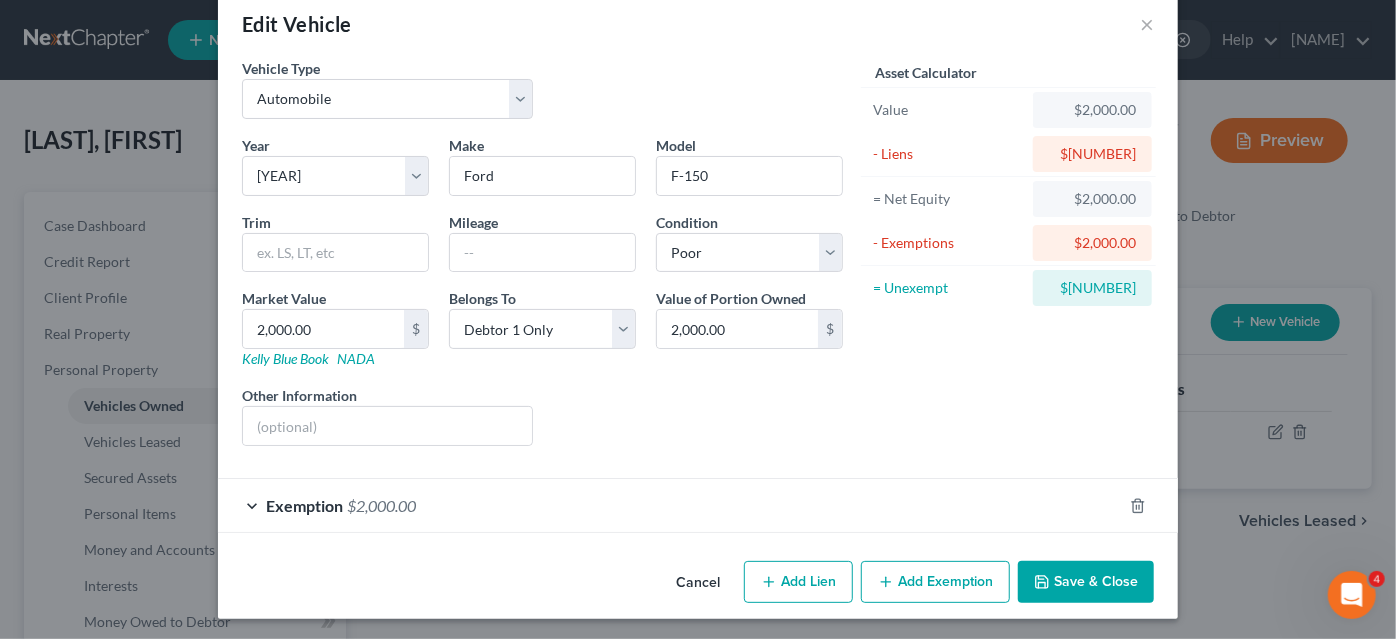 click on "Exemption $[NUMBER]" at bounding box center (670, 505) 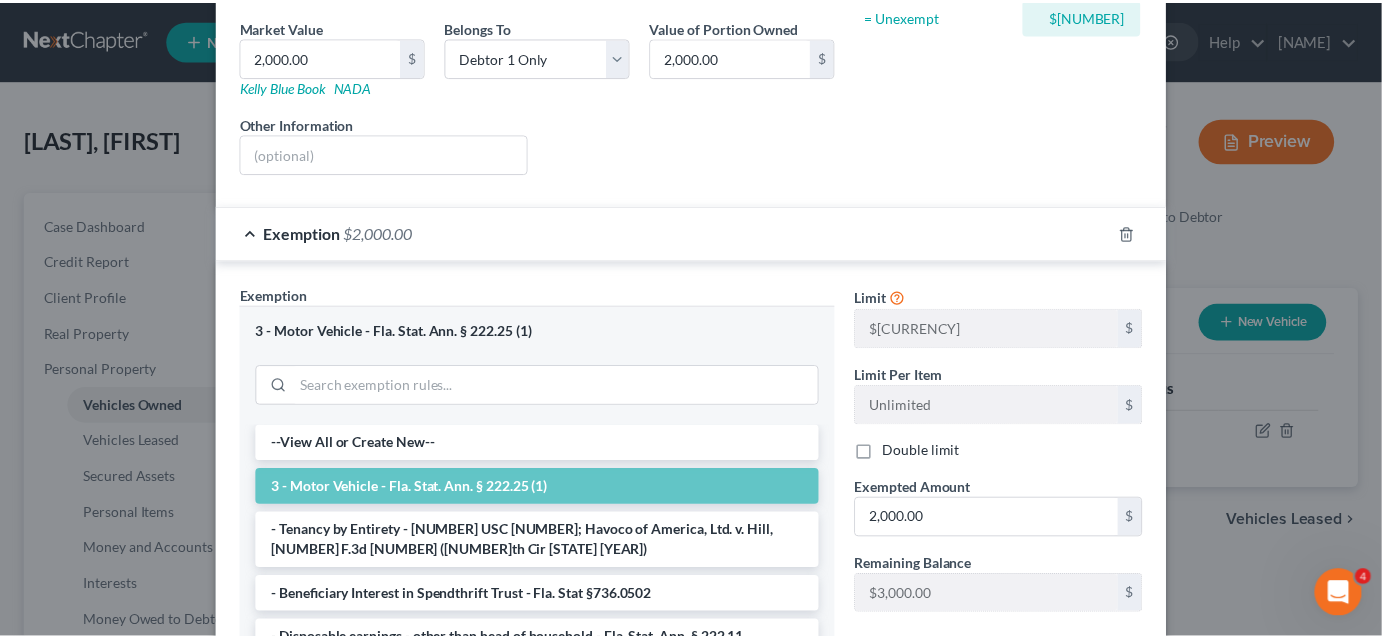 scroll, scrollTop: 551, scrollLeft: 0, axis: vertical 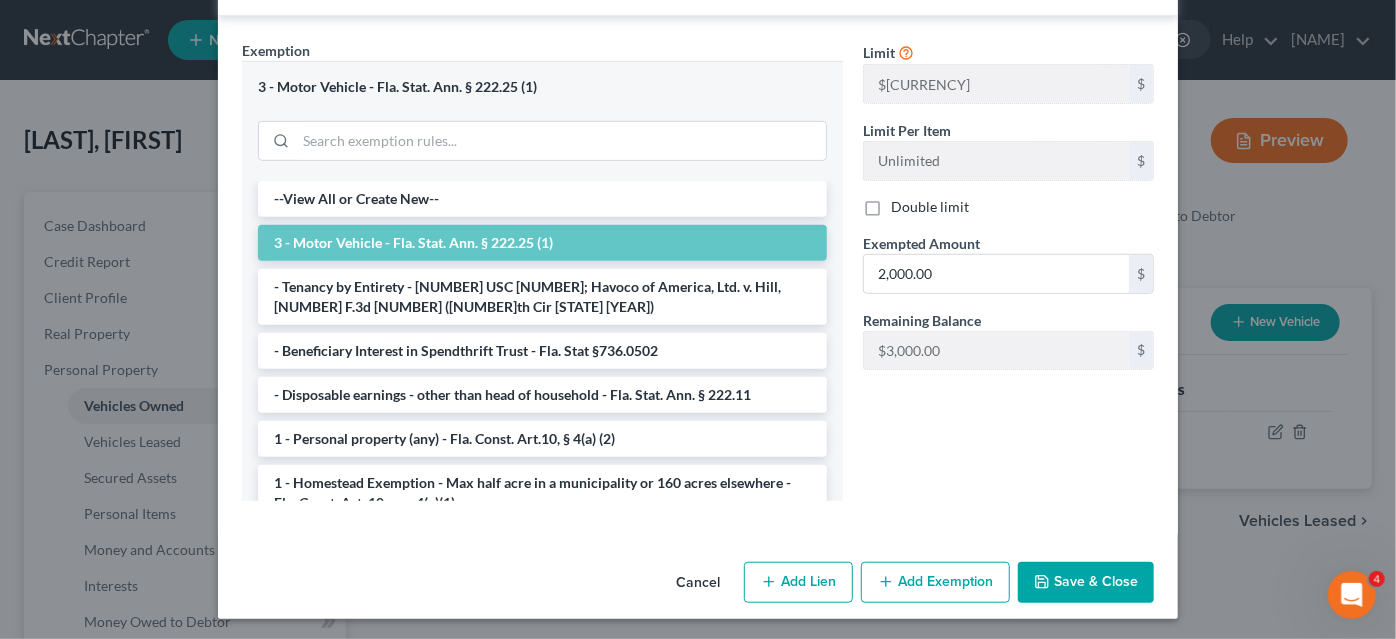 click on "Save & Close" at bounding box center (1086, 583) 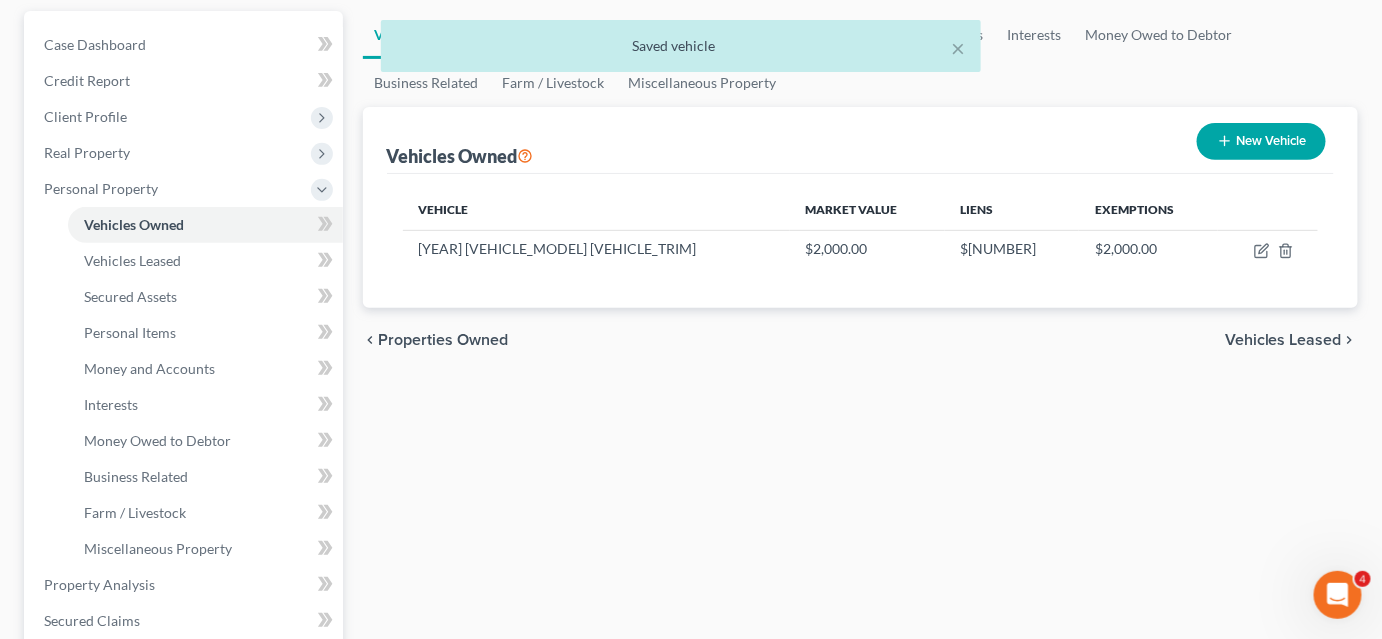 scroll, scrollTop: 0, scrollLeft: 0, axis: both 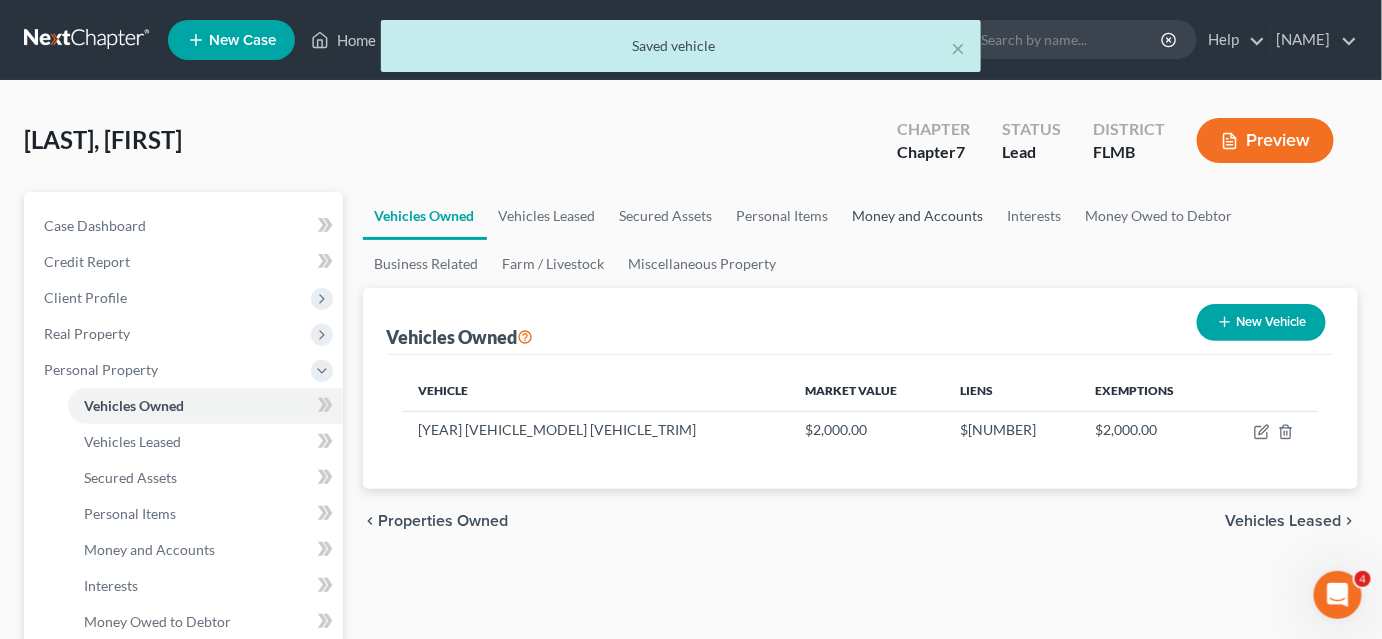 click on "Money and Accounts" at bounding box center (918, 216) 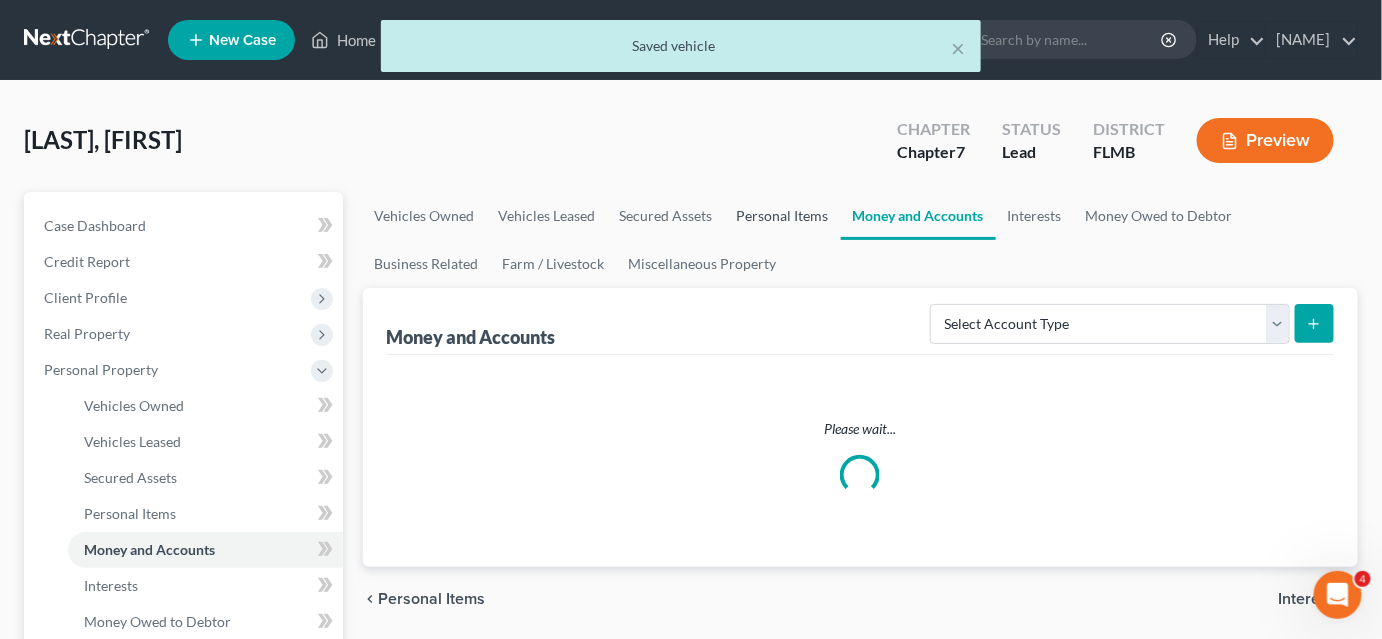 click on "Personal Items" at bounding box center [783, 216] 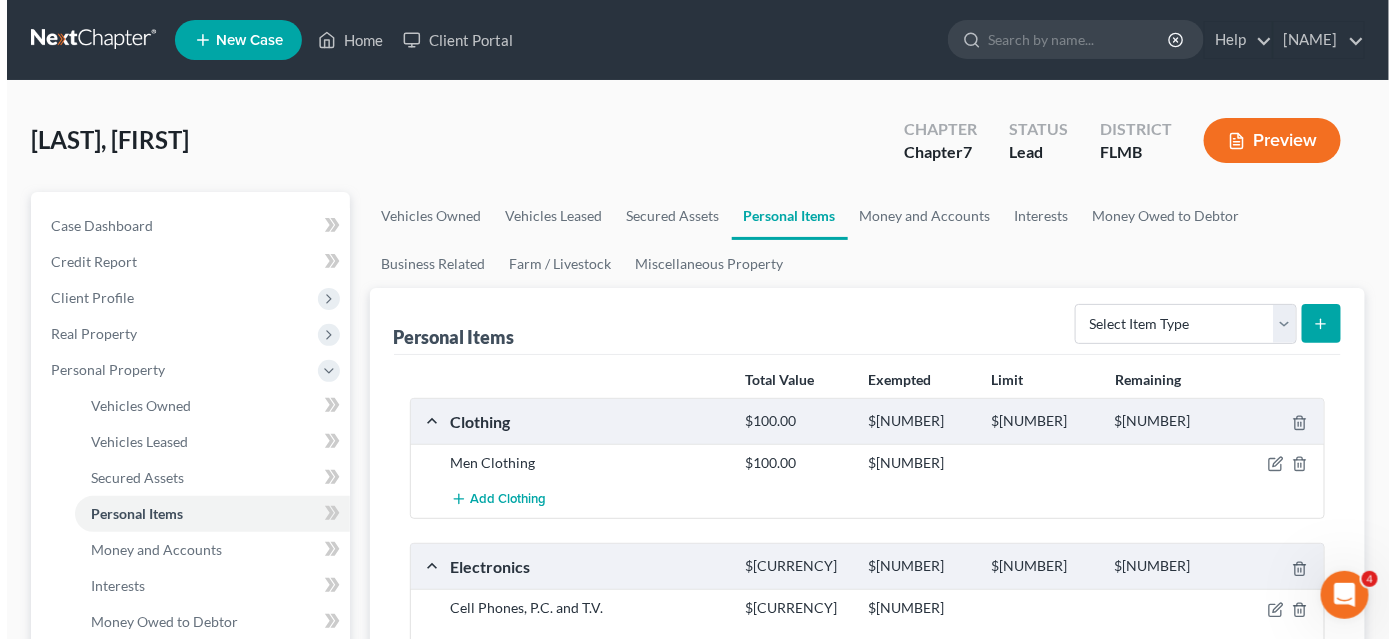 scroll, scrollTop: 272, scrollLeft: 0, axis: vertical 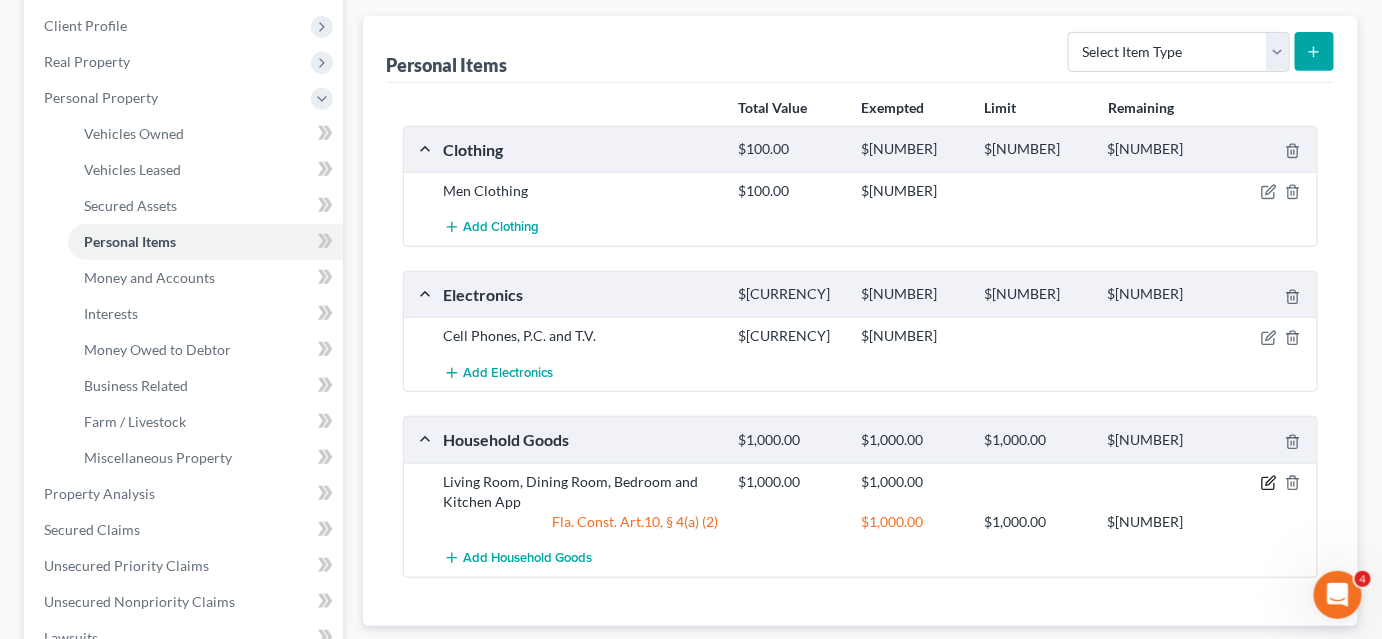click 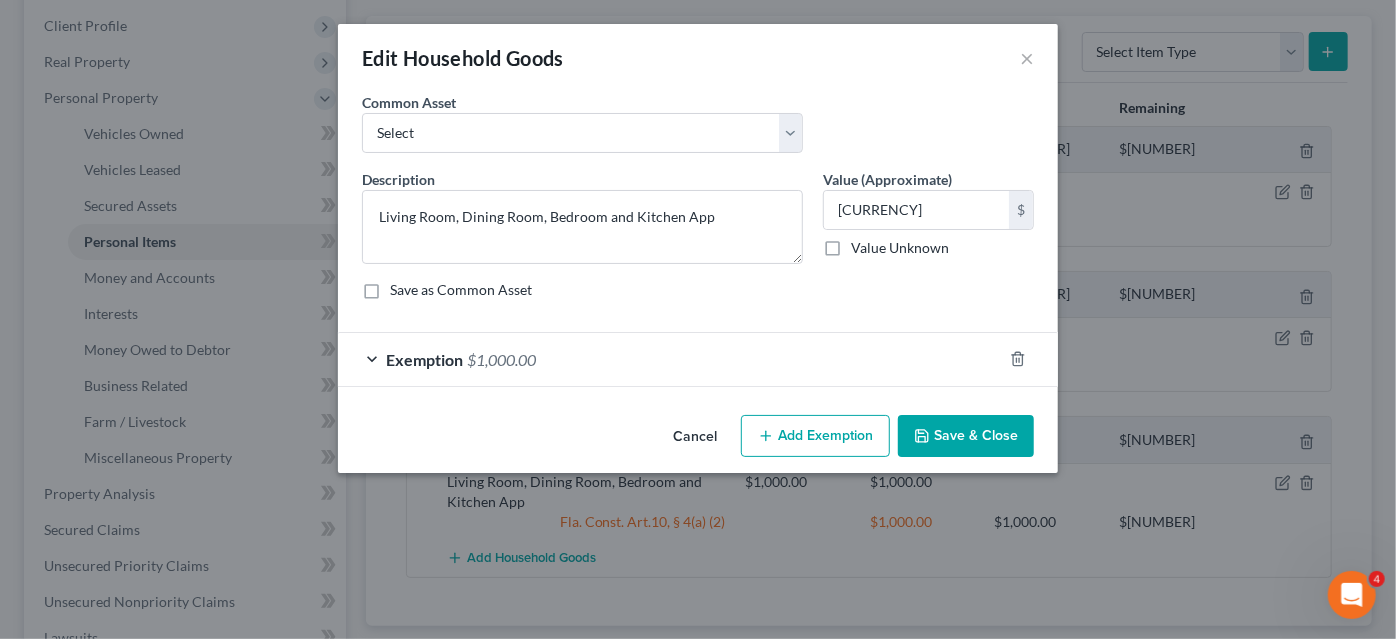 click on "Exemption $1,000.00" at bounding box center [670, 359] 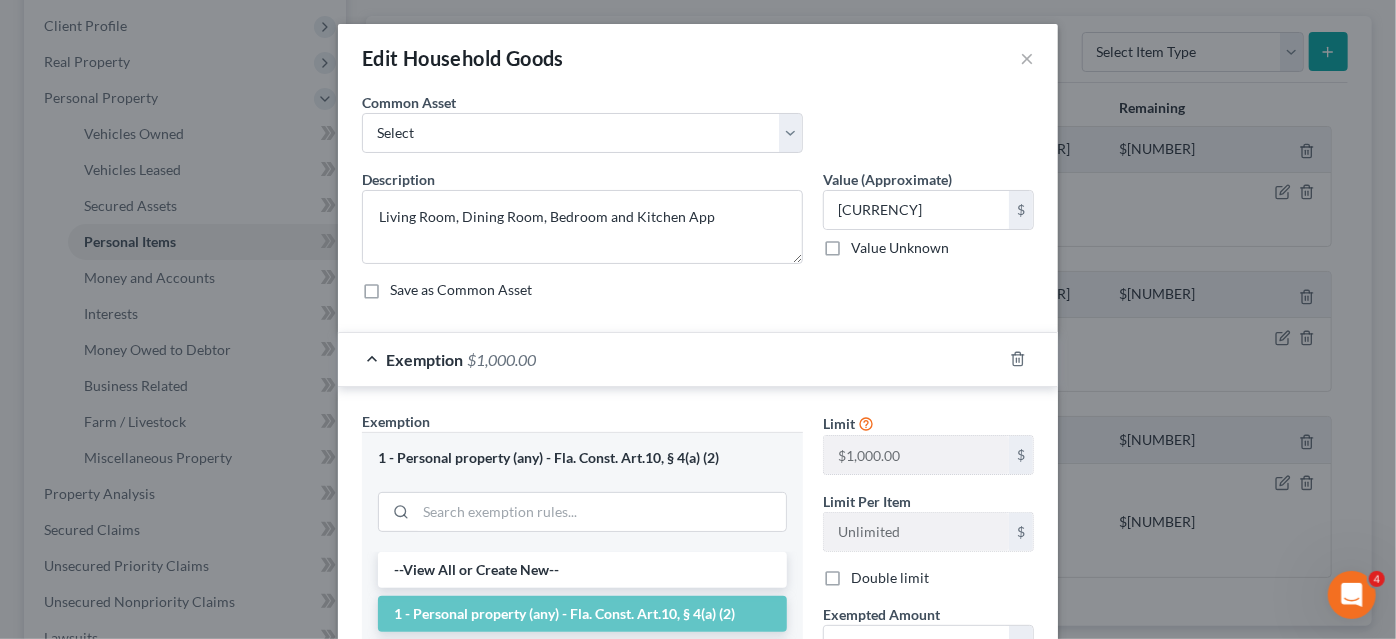scroll, scrollTop: 181, scrollLeft: 0, axis: vertical 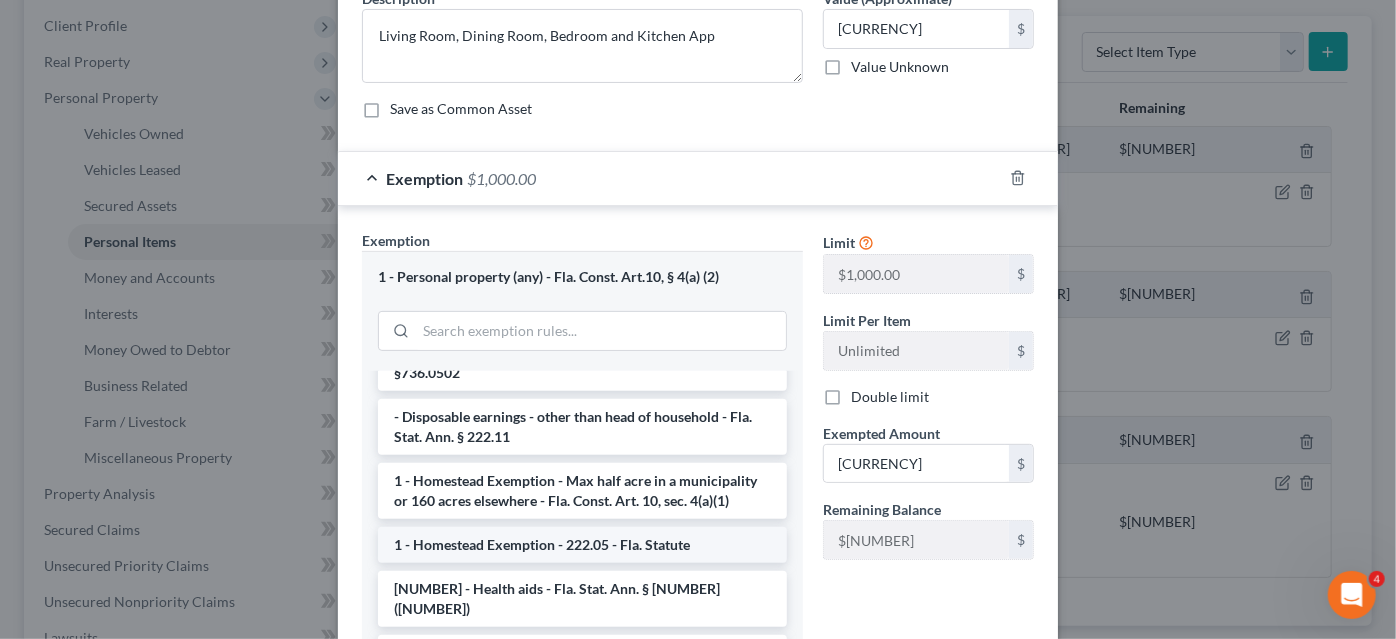 click on "1 - Homestead Exemption - 222.05 - Fla. Statute" at bounding box center (582, 545) 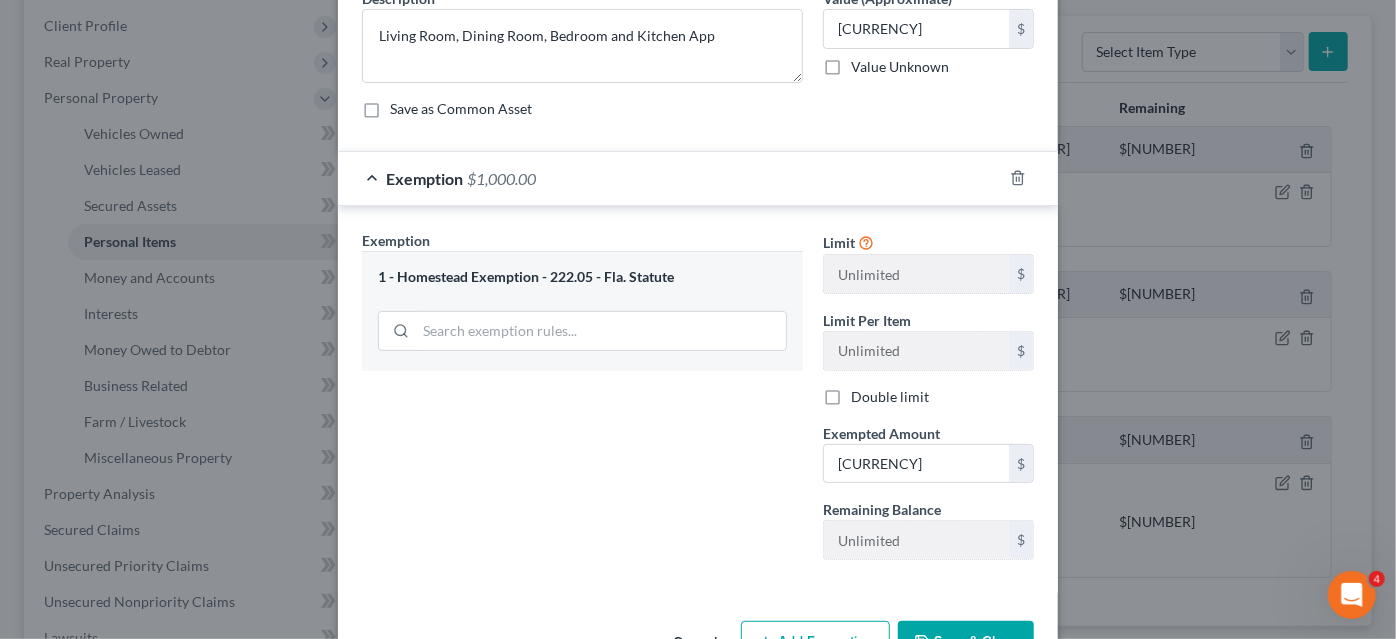 click on "Save & Close" at bounding box center (966, 642) 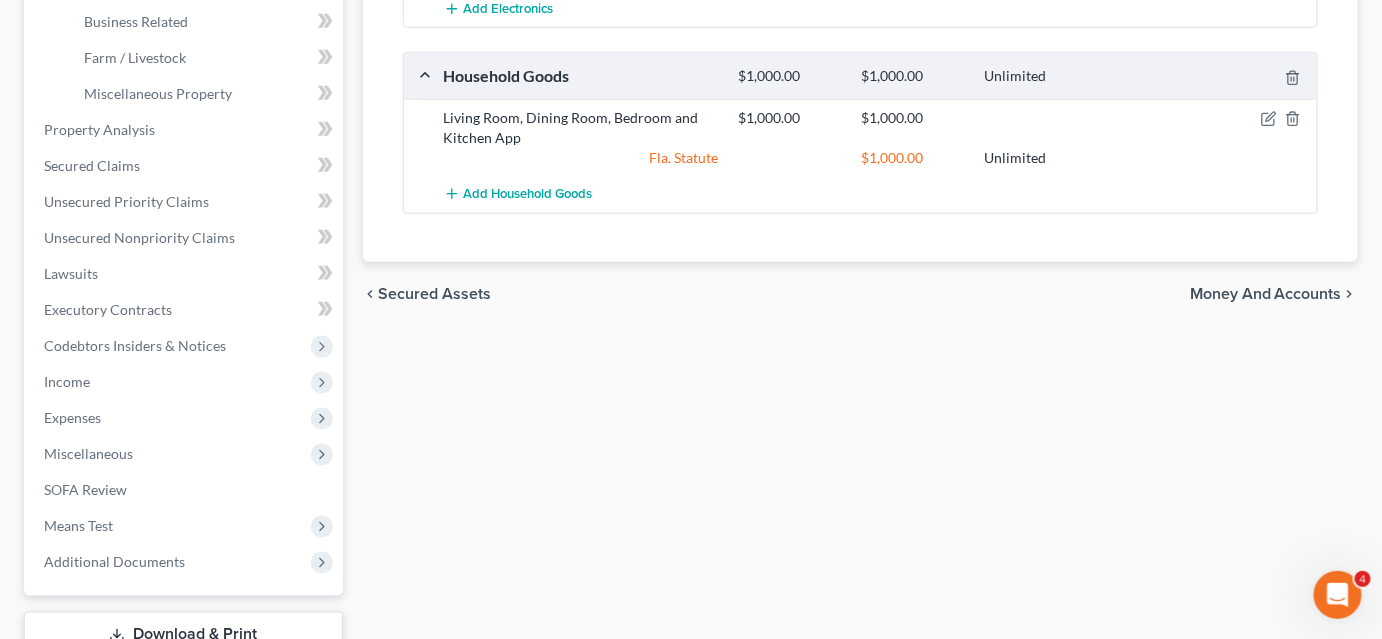 scroll, scrollTop: 782, scrollLeft: 0, axis: vertical 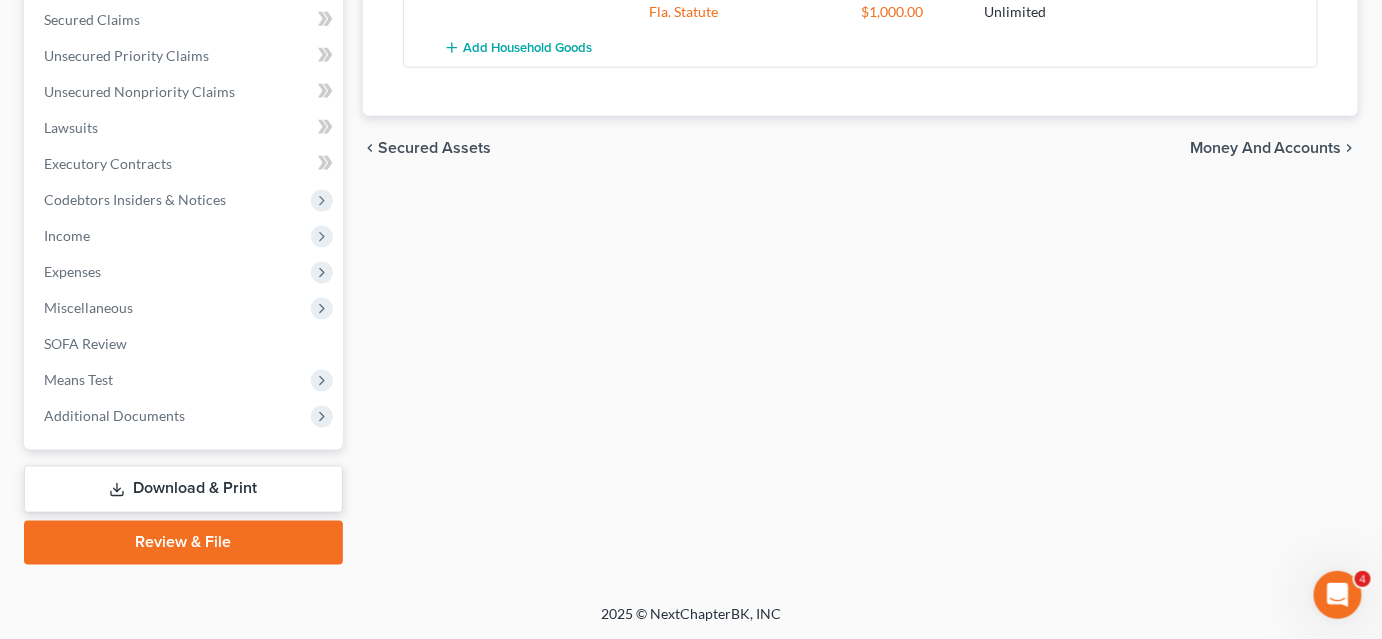 click on "Download & Print" at bounding box center [183, 489] 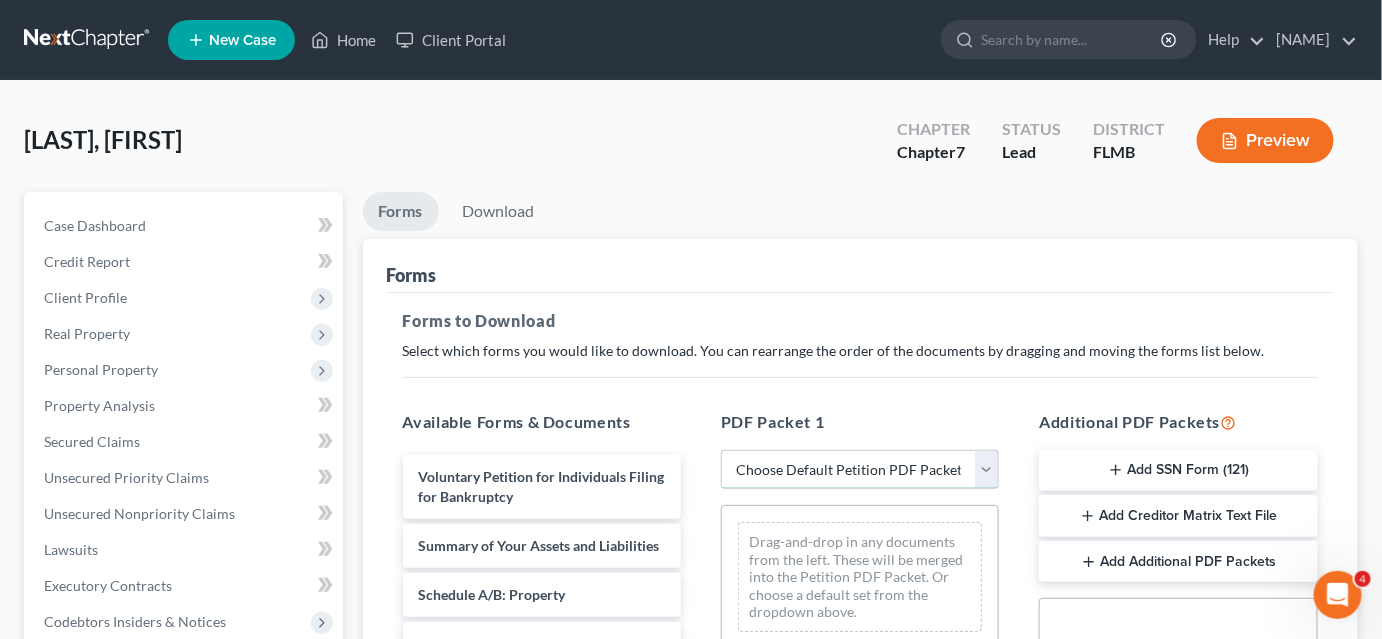 click on "Choose Default Petition PDF Packet Complete Bankruptcy Petition (all forms and schedules) Emergency Filing Forms (Petition and Creditor List Only) Amended Forms Signature Pages Only" at bounding box center [860, 470] 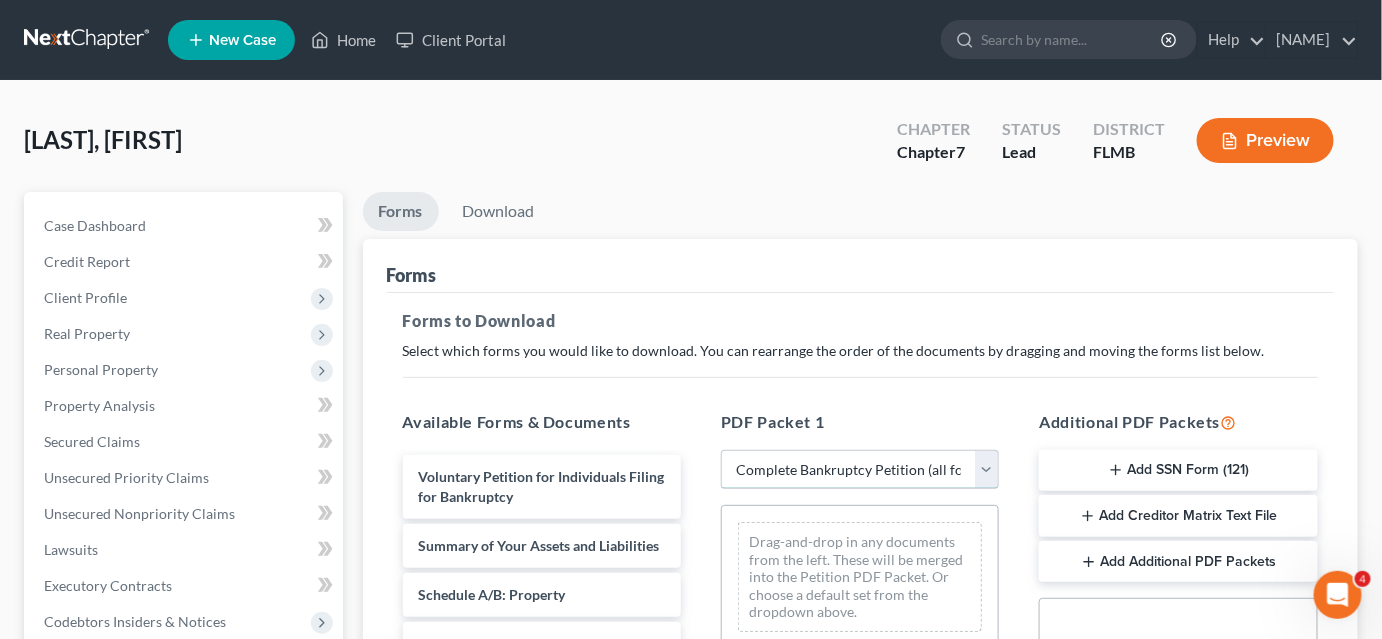 click on "Choose Default Petition PDF Packet Complete Bankruptcy Petition (all forms and schedules) Emergency Filing Forms (Petition and Creditor List Only) Amended Forms Signature Pages Only" at bounding box center [860, 470] 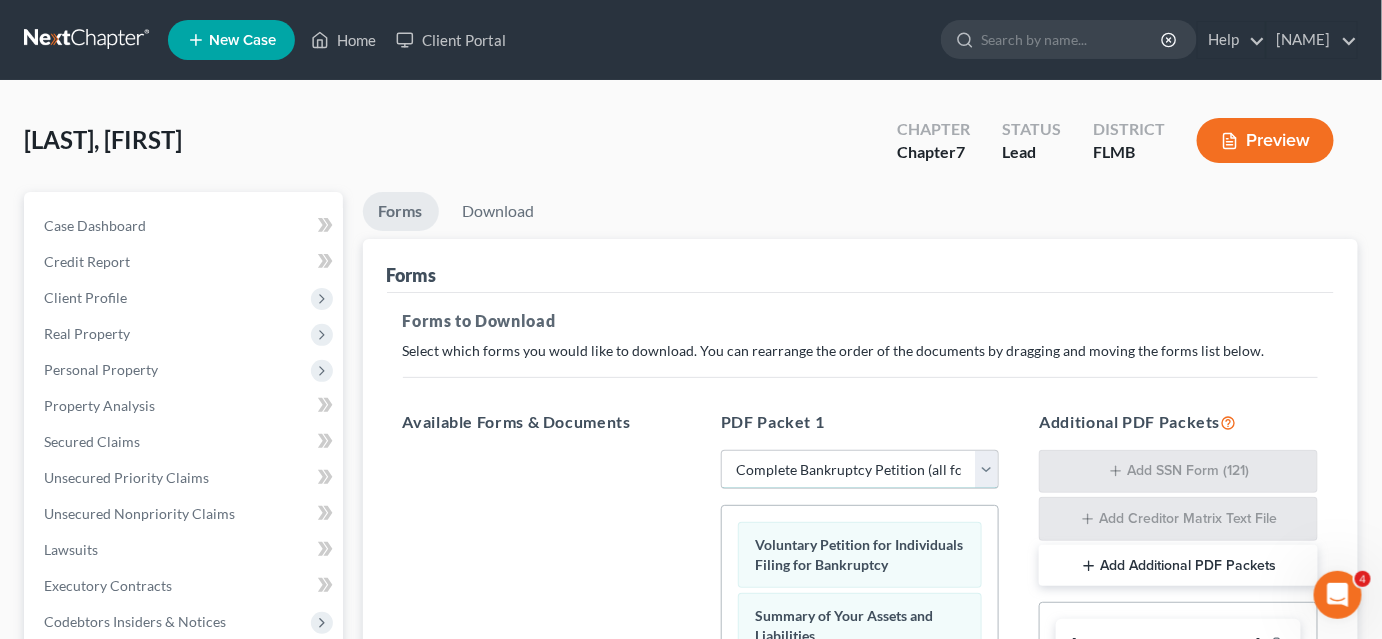 scroll, scrollTop: 363, scrollLeft: 0, axis: vertical 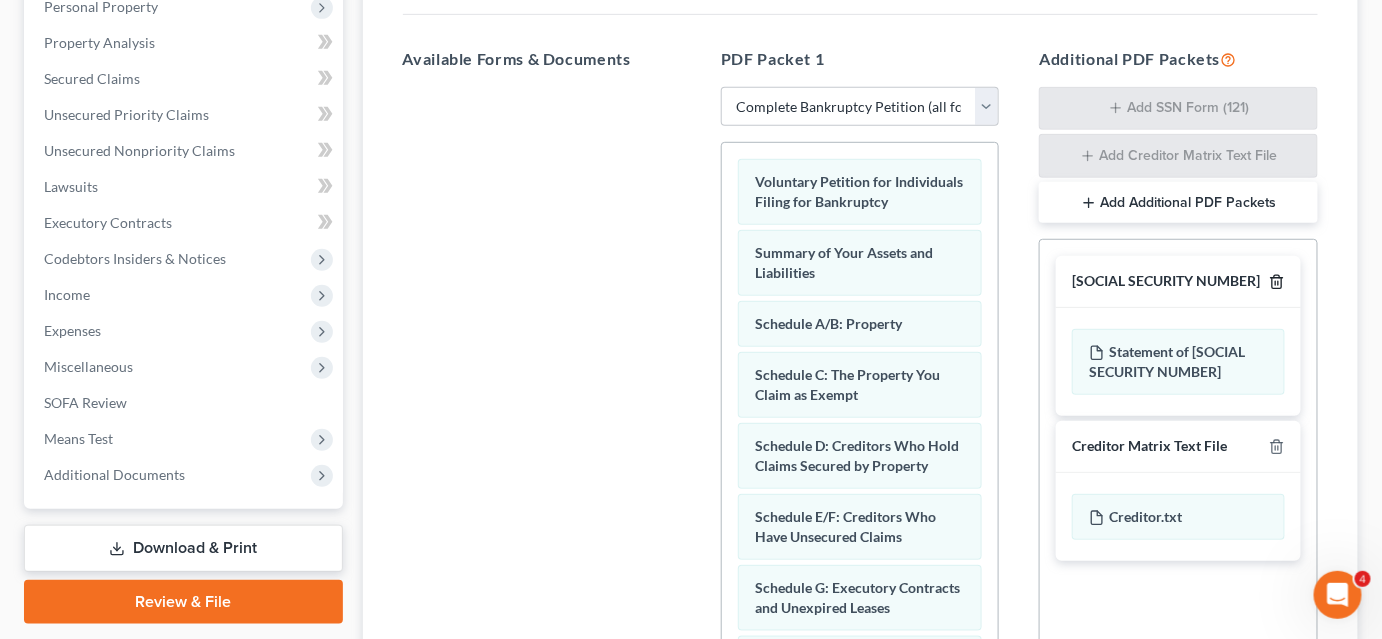 click 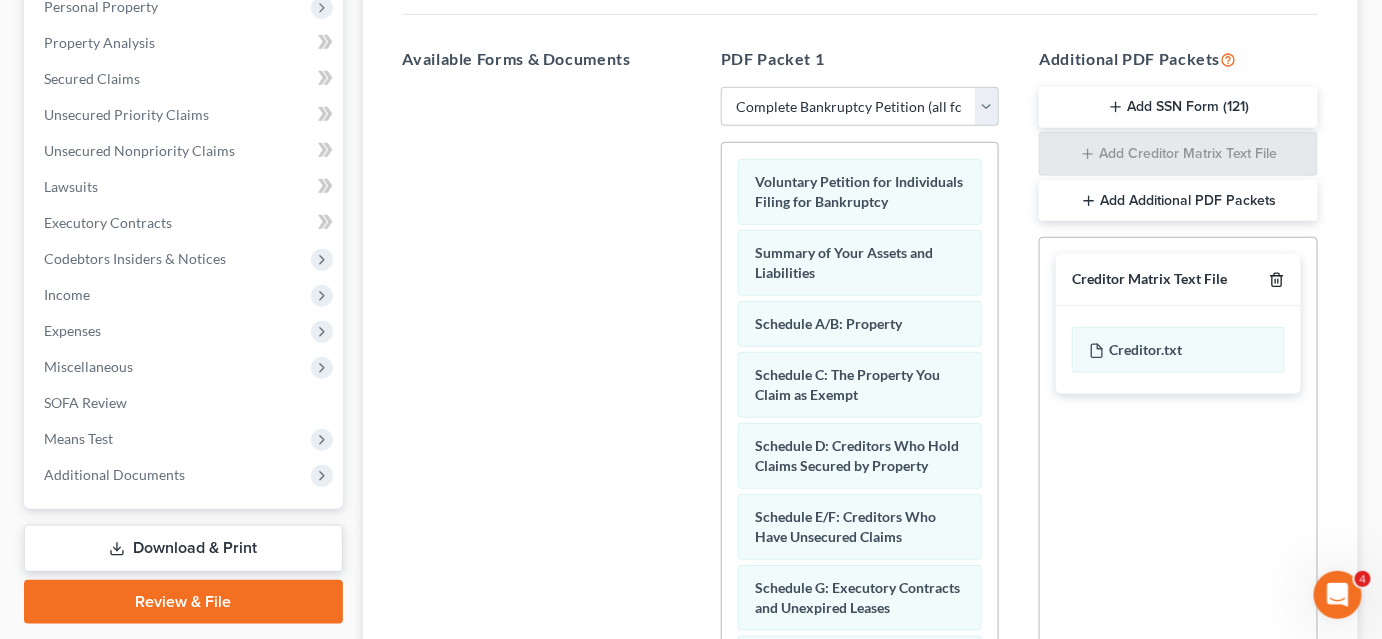 click 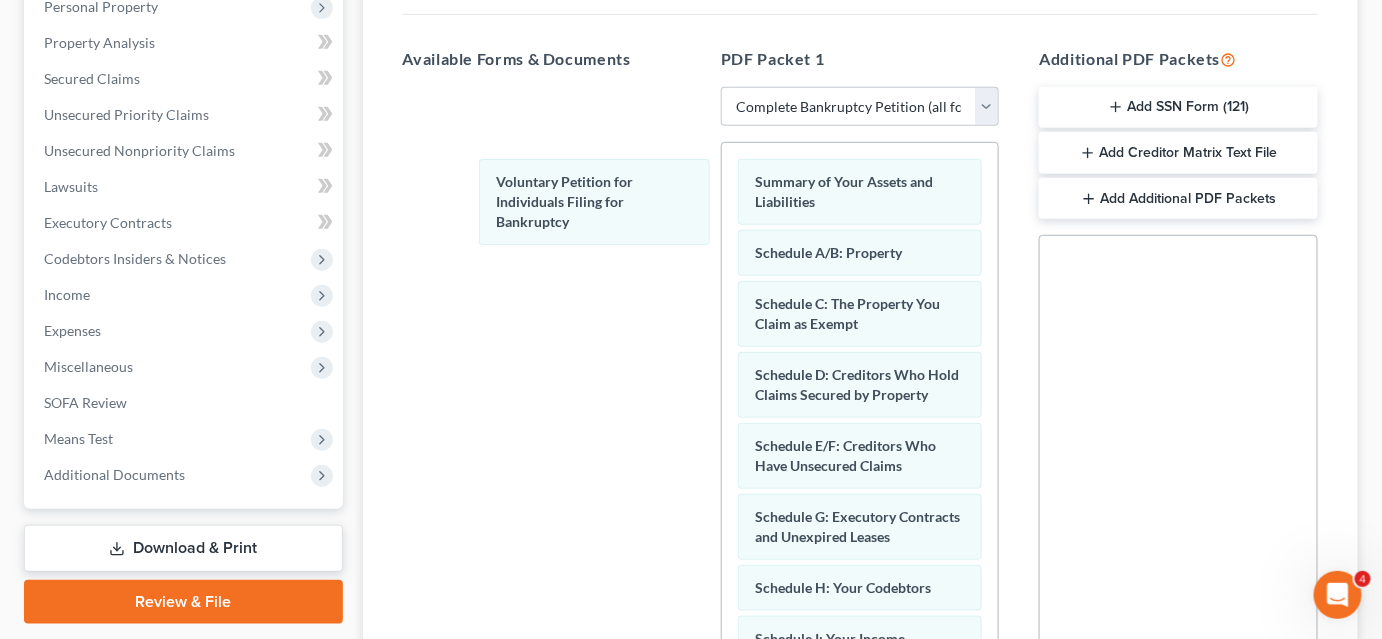 drag, startPoint x: 843, startPoint y: 210, endPoint x: 543, endPoint y: 200, distance: 300.16663 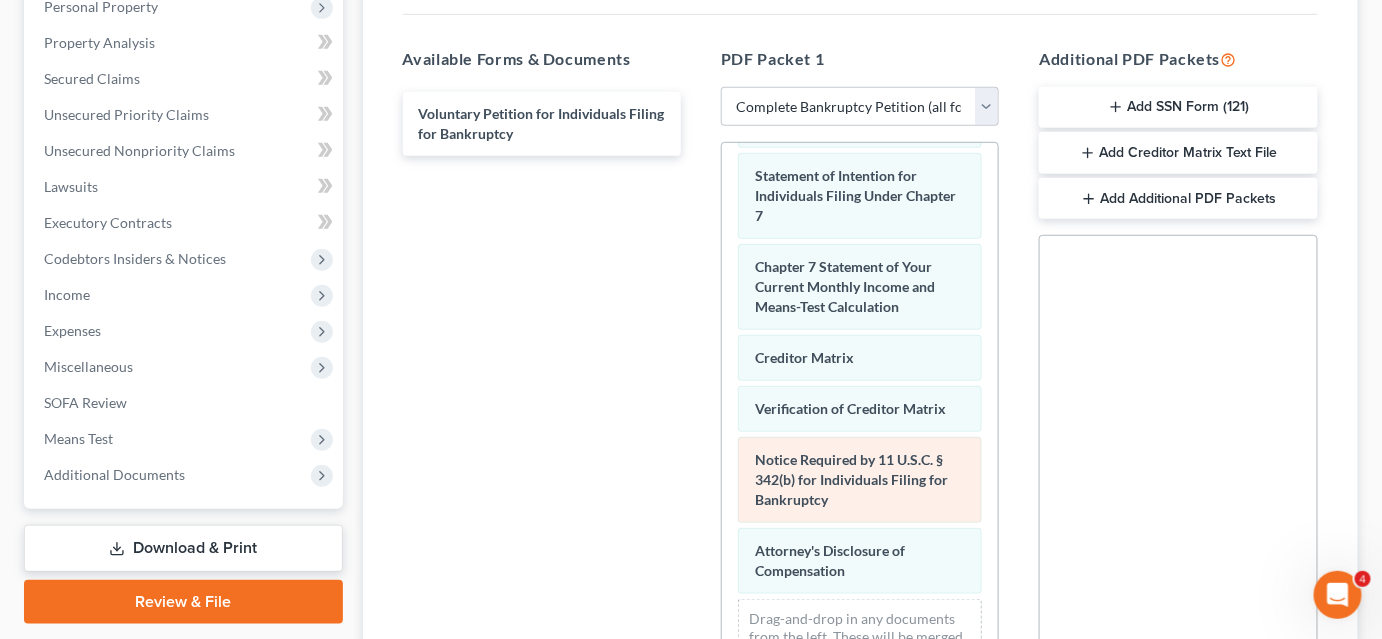 scroll, scrollTop: 789, scrollLeft: 0, axis: vertical 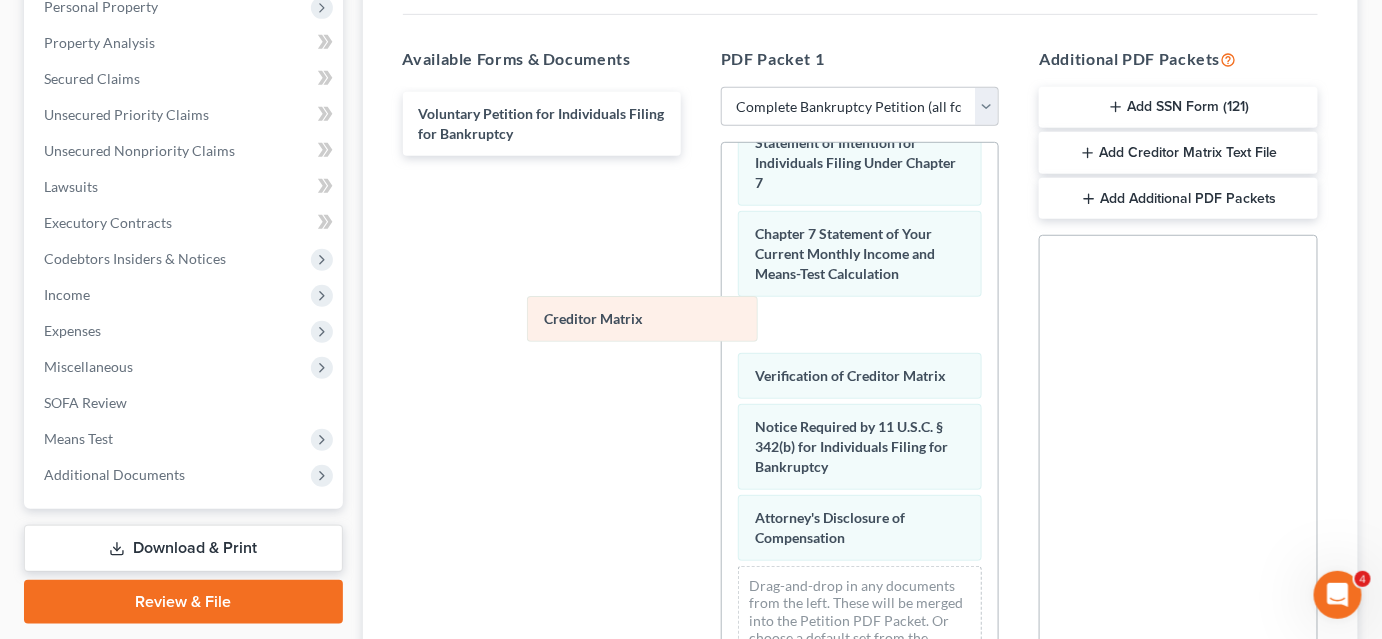 drag, startPoint x: 854, startPoint y: 320, endPoint x: 541, endPoint y: 265, distance: 317.79553 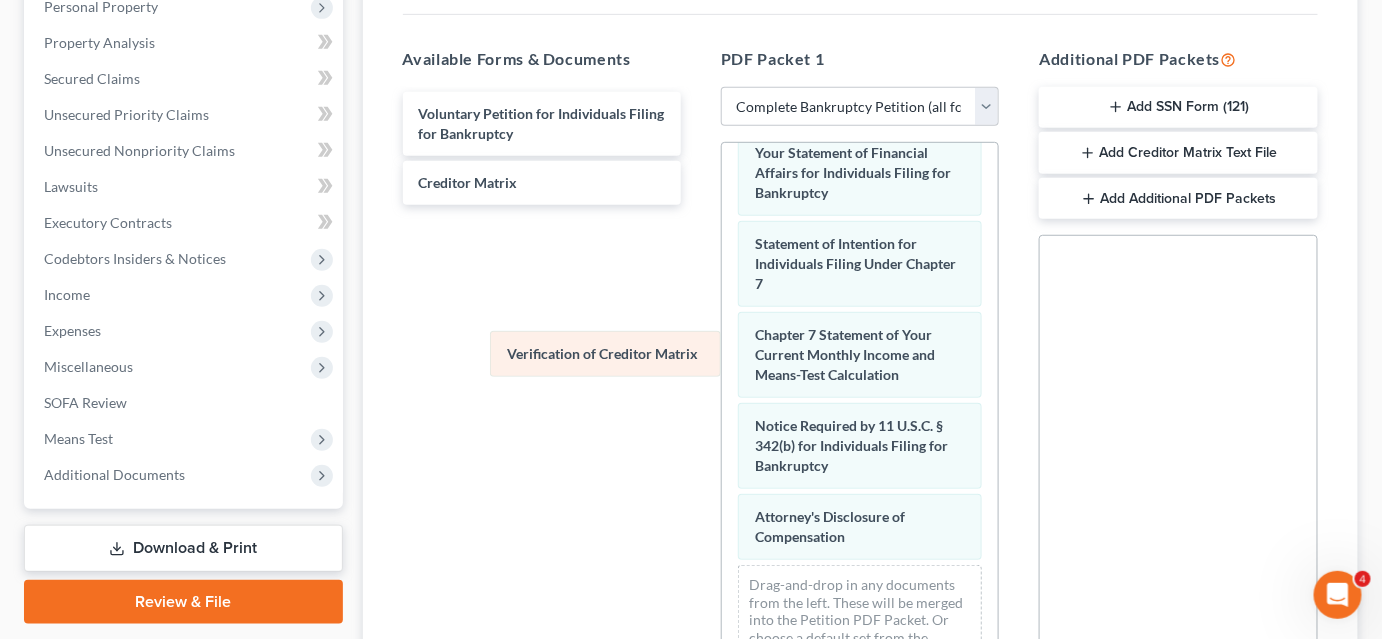 drag, startPoint x: 832, startPoint y: 376, endPoint x: 584, endPoint y: 351, distance: 249.2569 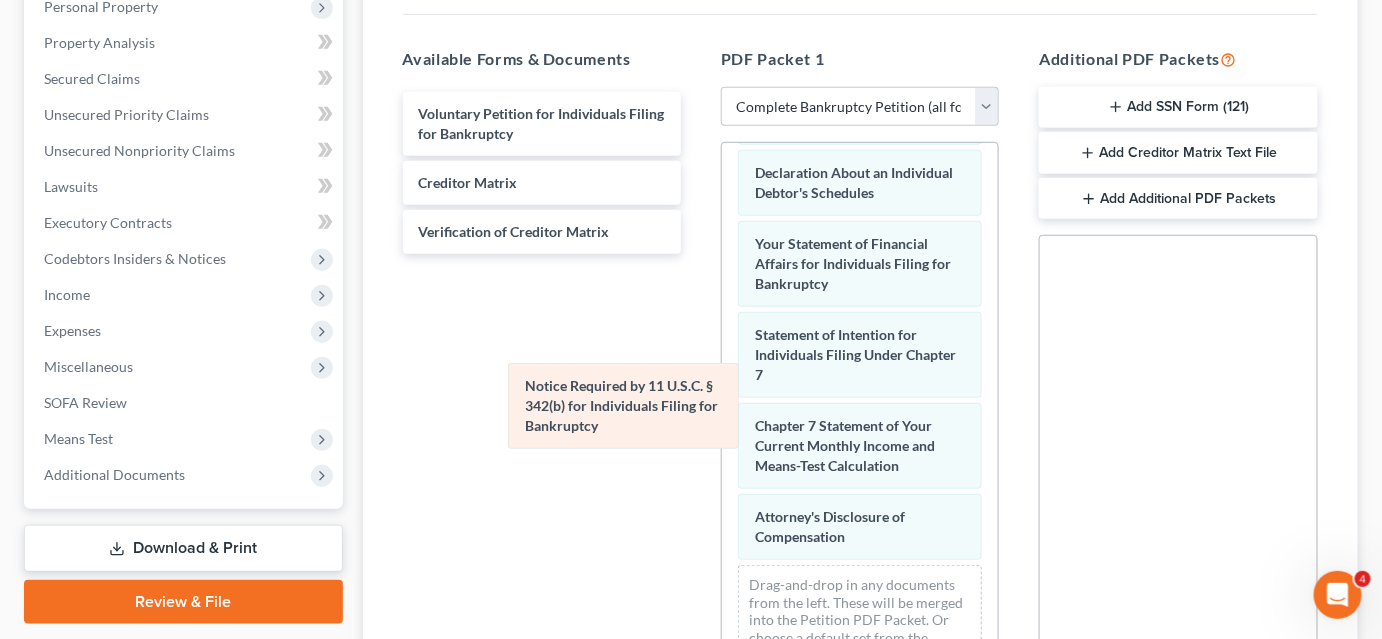 drag, startPoint x: 847, startPoint y: 444, endPoint x: 610, endPoint y: 399, distance: 241.23433 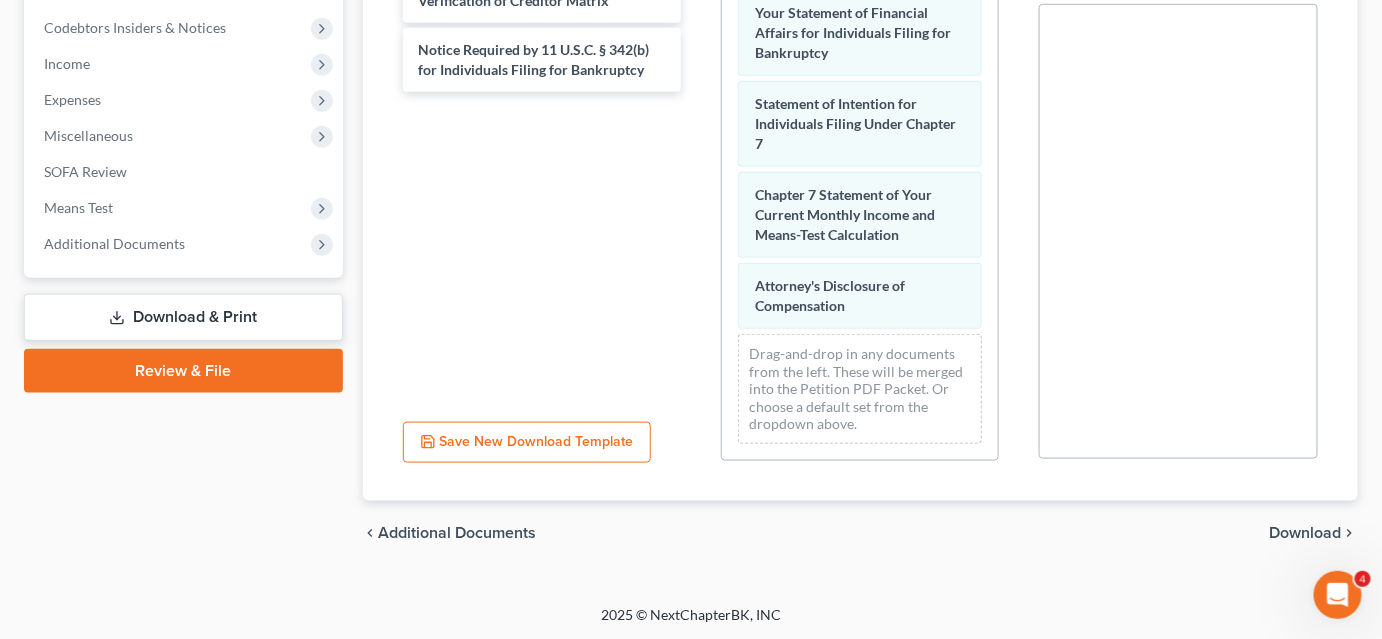 click on "Download" at bounding box center [1306, 533] 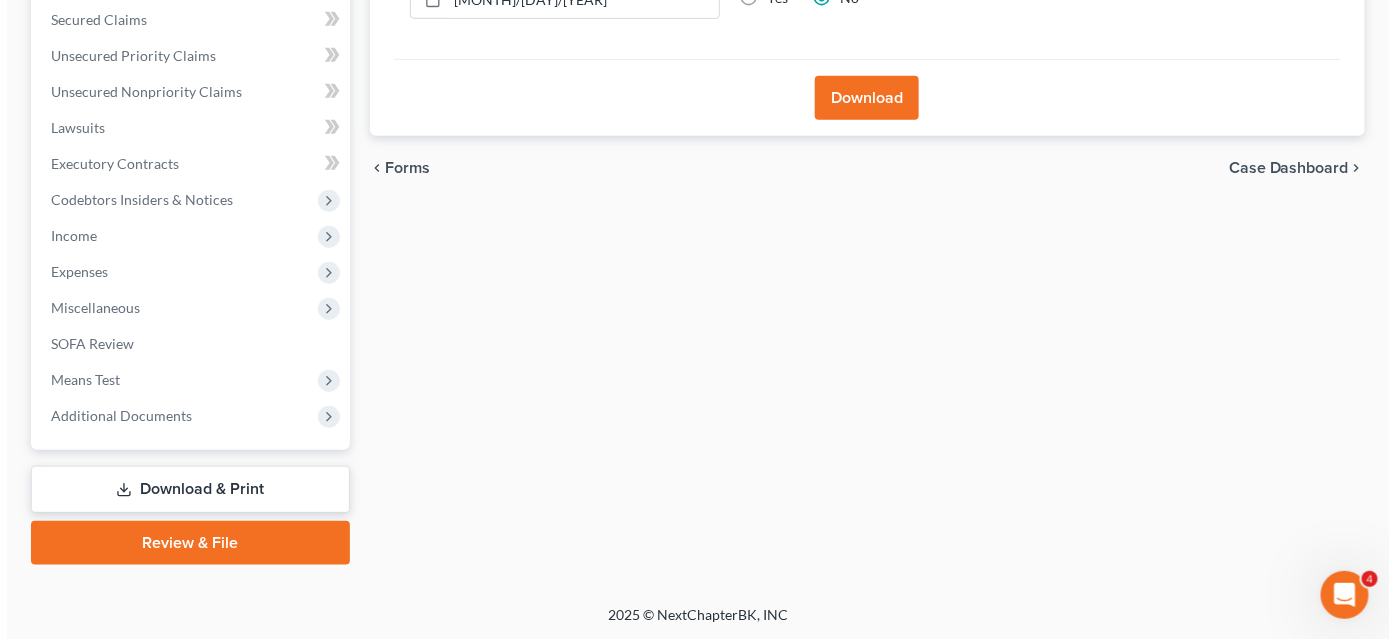 scroll, scrollTop: 58, scrollLeft: 0, axis: vertical 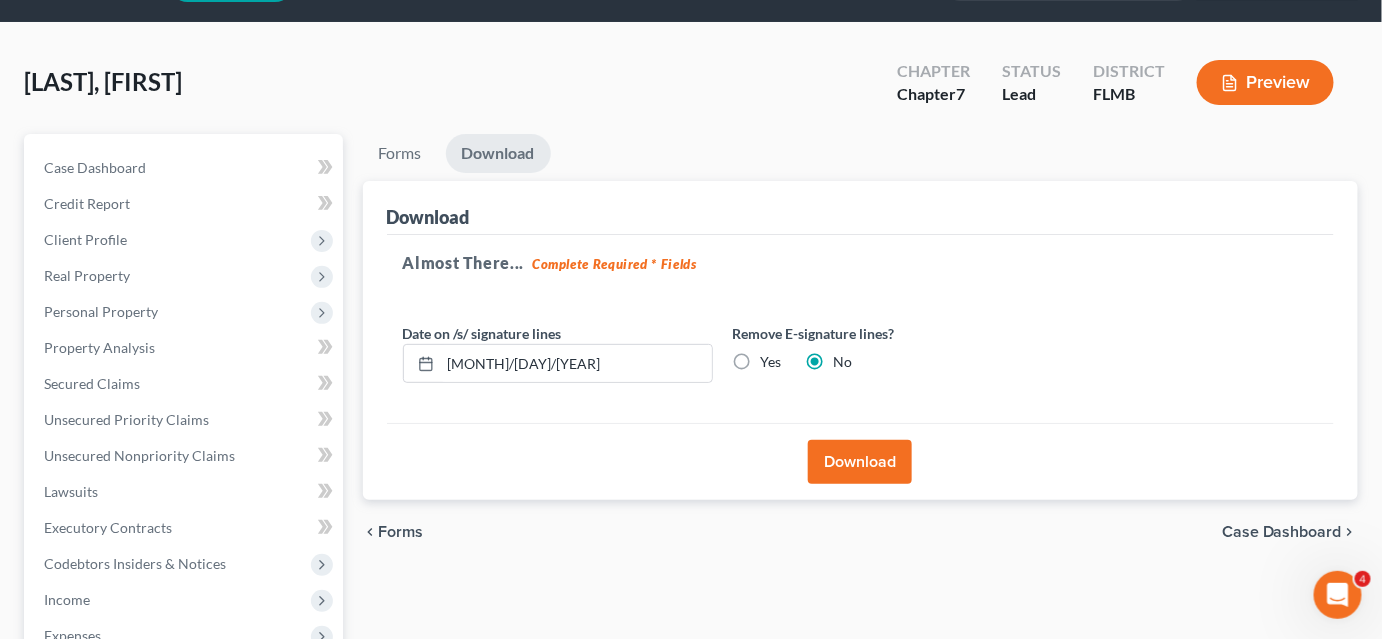 click on "Download" at bounding box center [860, 462] 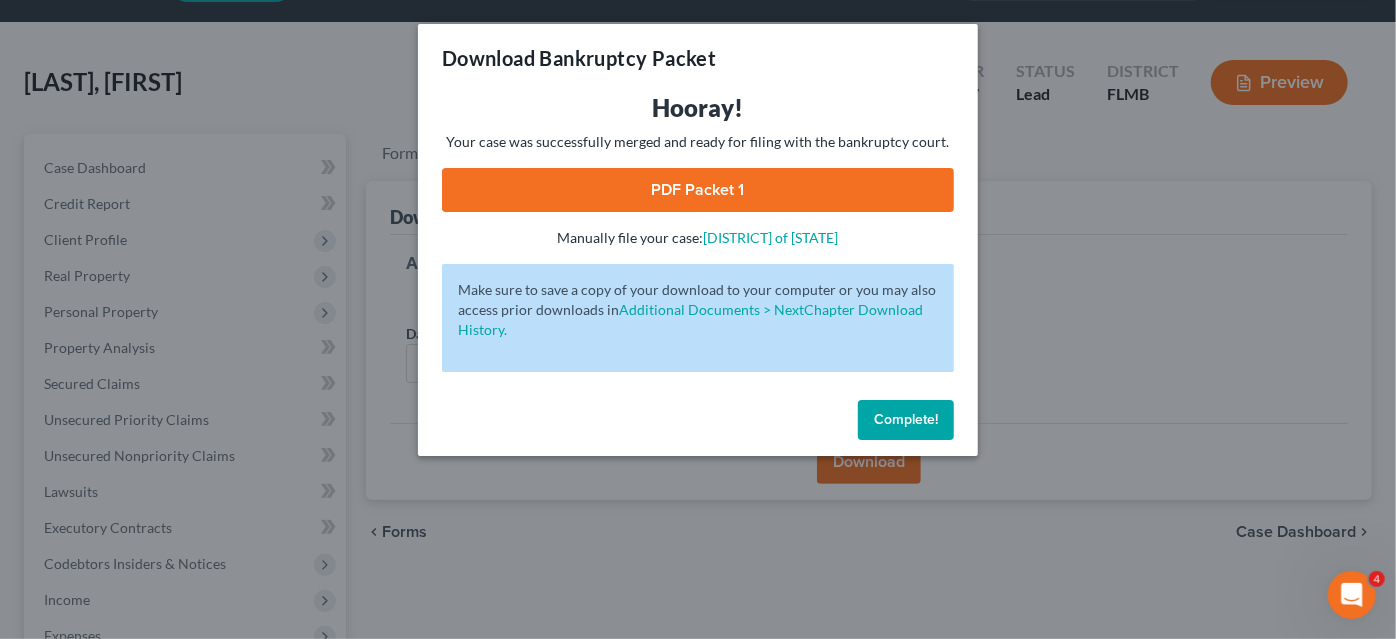 click on "PDF Packet 1" at bounding box center [698, 190] 